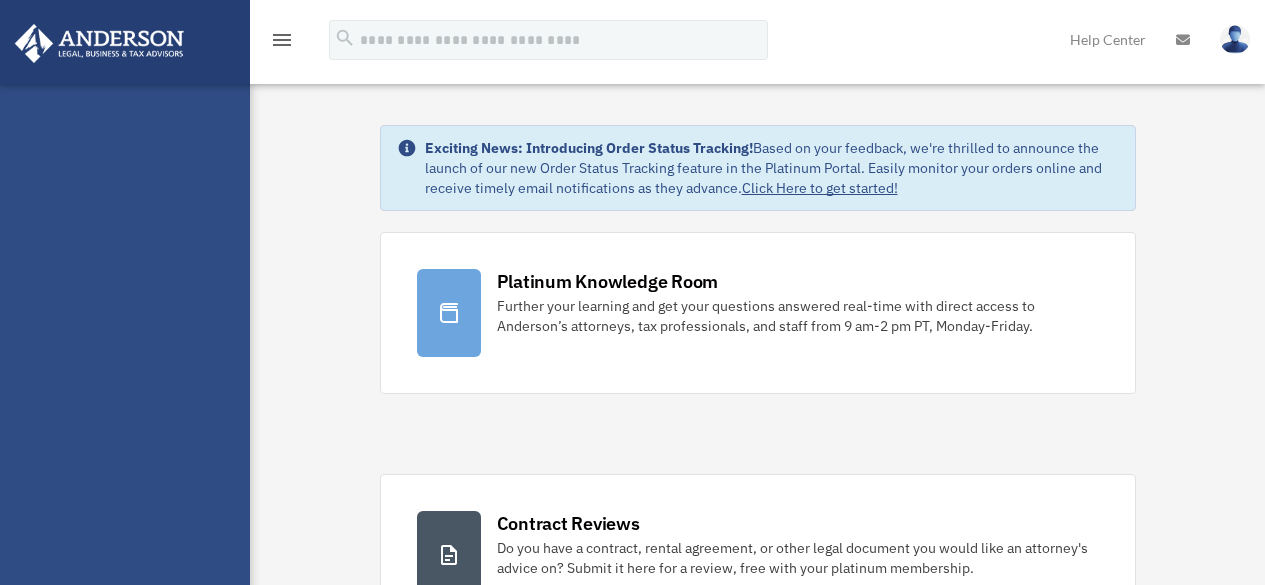 scroll, scrollTop: 0, scrollLeft: 0, axis: both 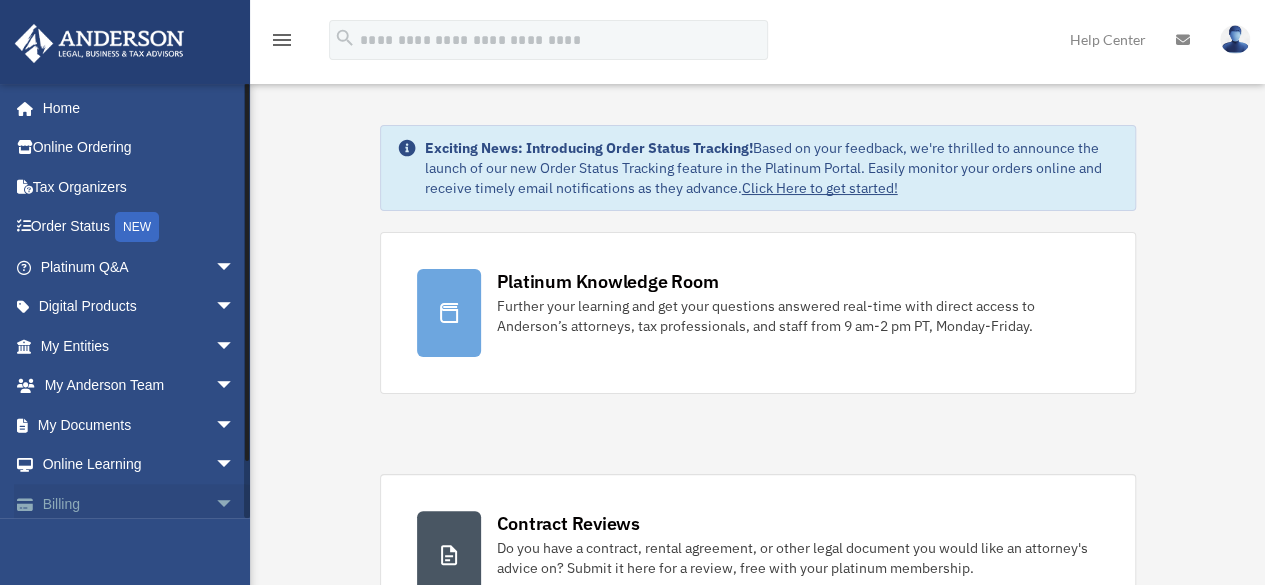 click on "Billing arrow_drop_down" at bounding box center (139, 504) 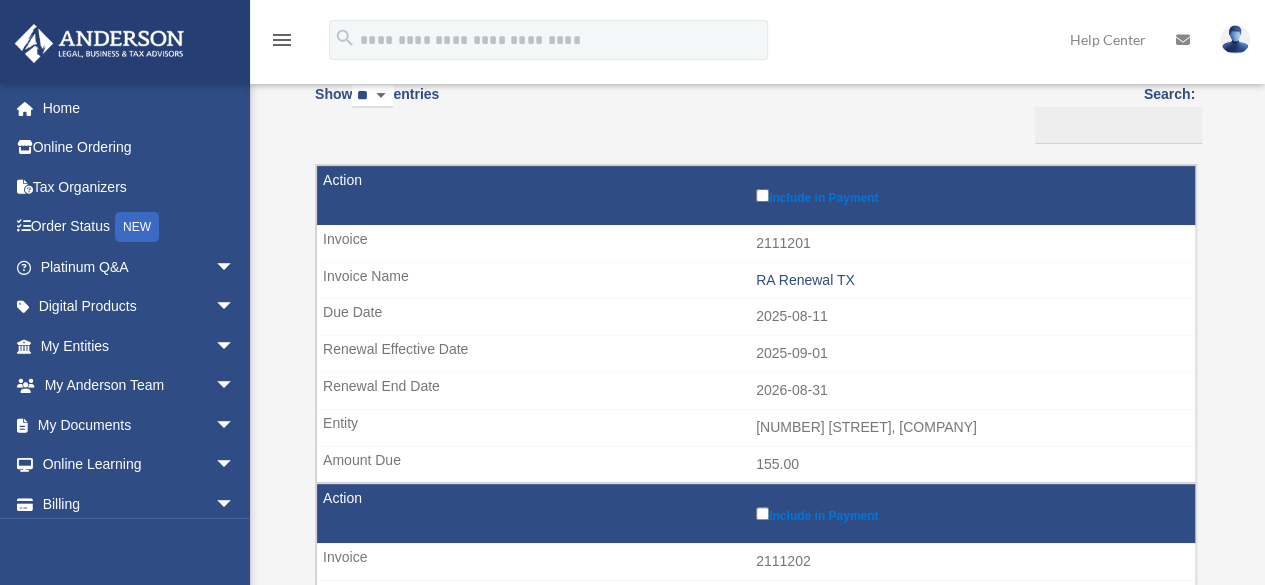 scroll, scrollTop: 189, scrollLeft: 0, axis: vertical 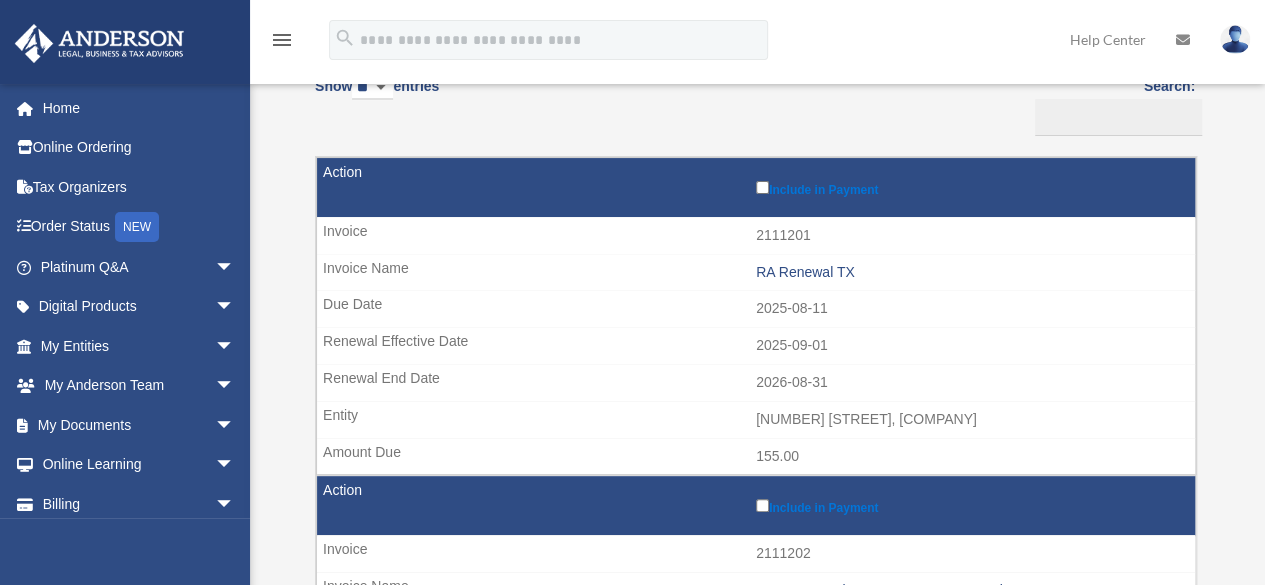 click on "Include in Payment" at bounding box center [970, 187] 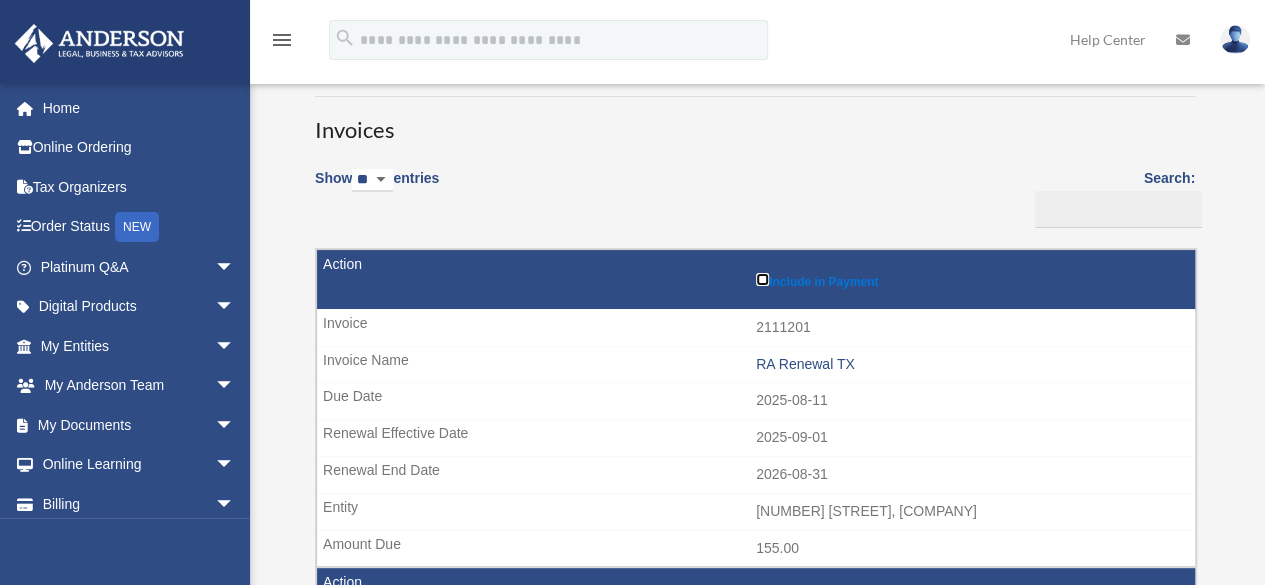 scroll, scrollTop: 0, scrollLeft: 0, axis: both 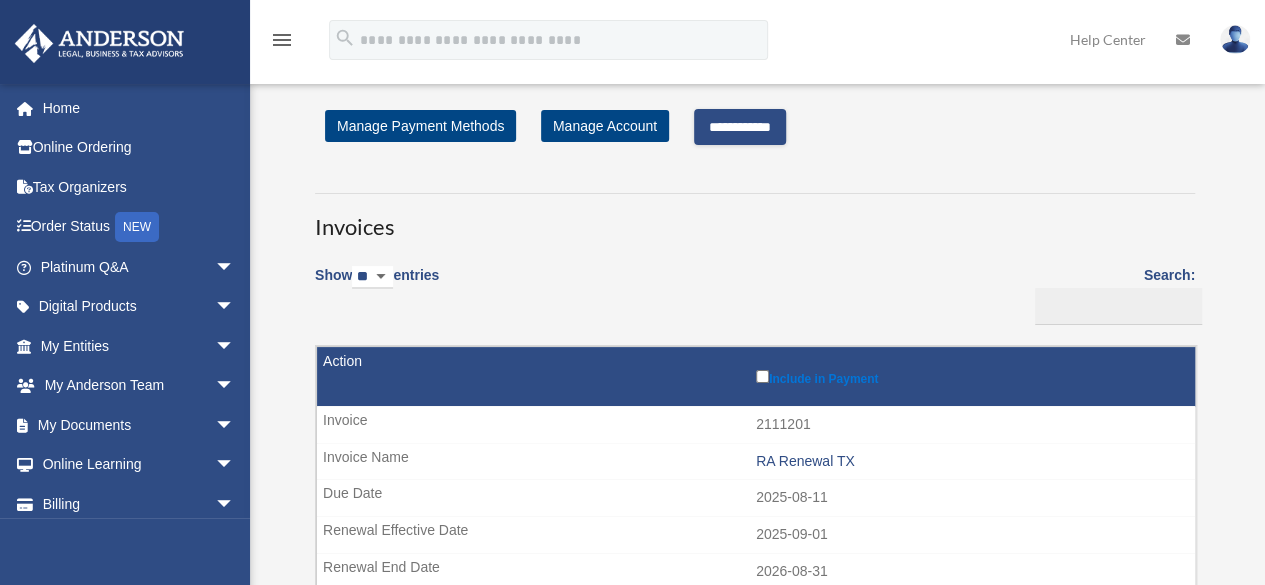 click on "**********" at bounding box center [740, 127] 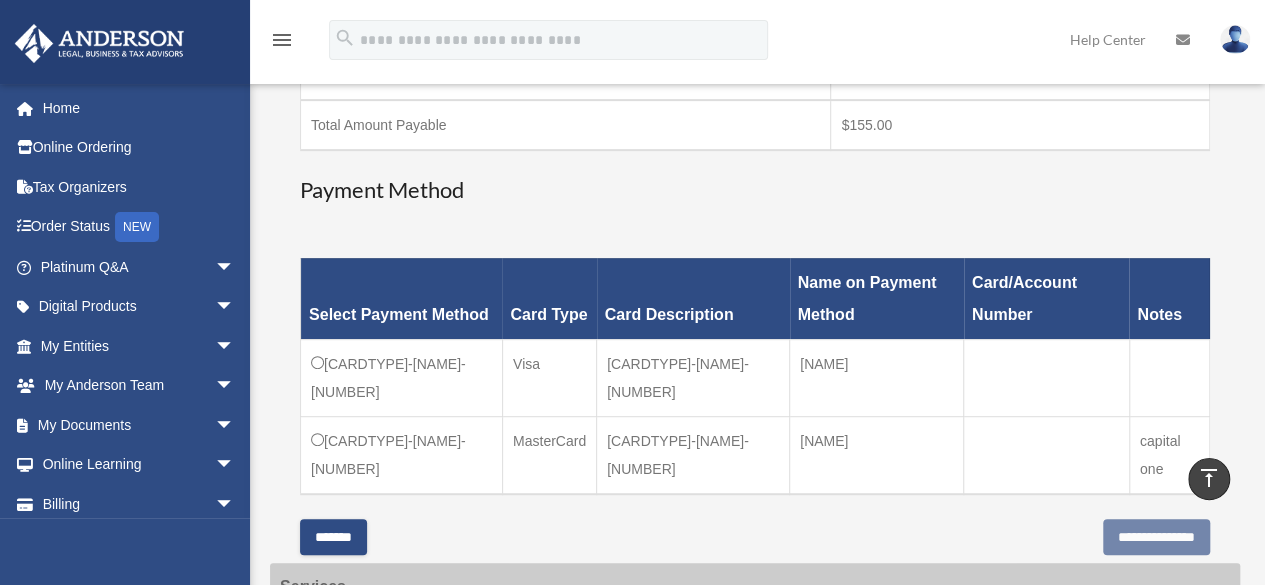 scroll, scrollTop: 400, scrollLeft: 0, axis: vertical 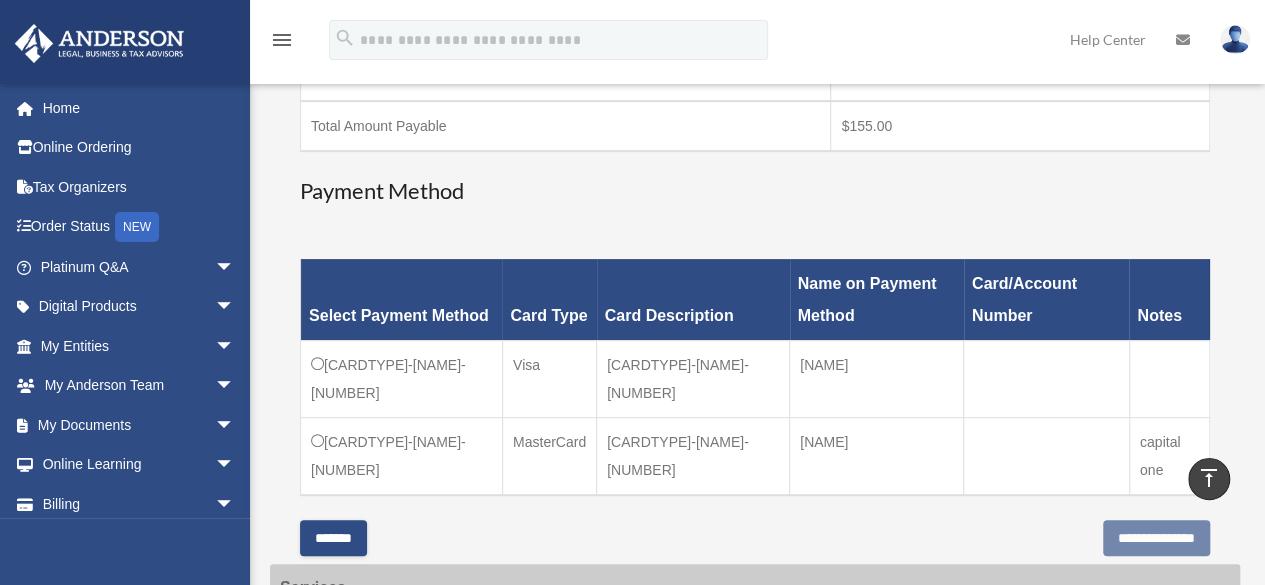 click on "Notes" at bounding box center (1169, 299) 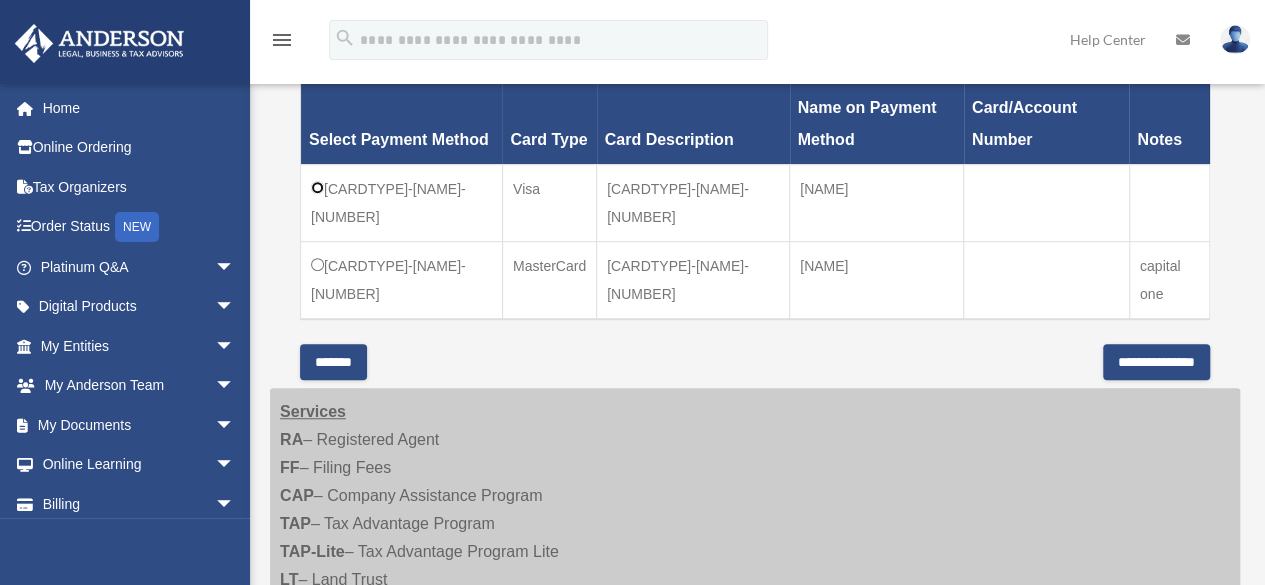 scroll, scrollTop: 584, scrollLeft: 0, axis: vertical 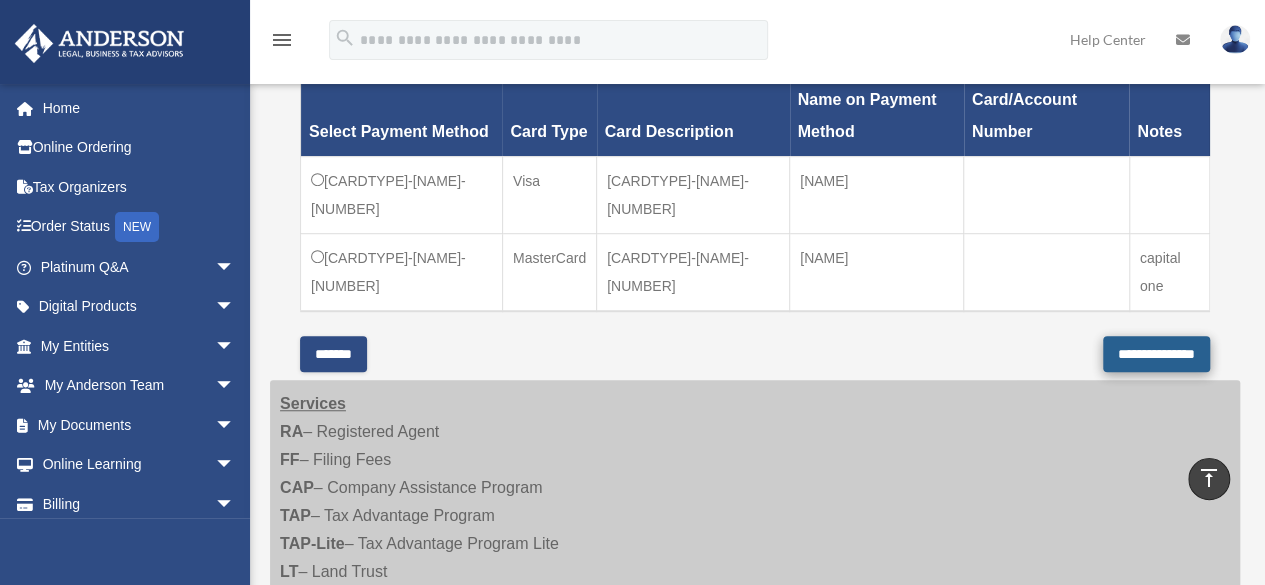 click on "**********" at bounding box center (1156, 354) 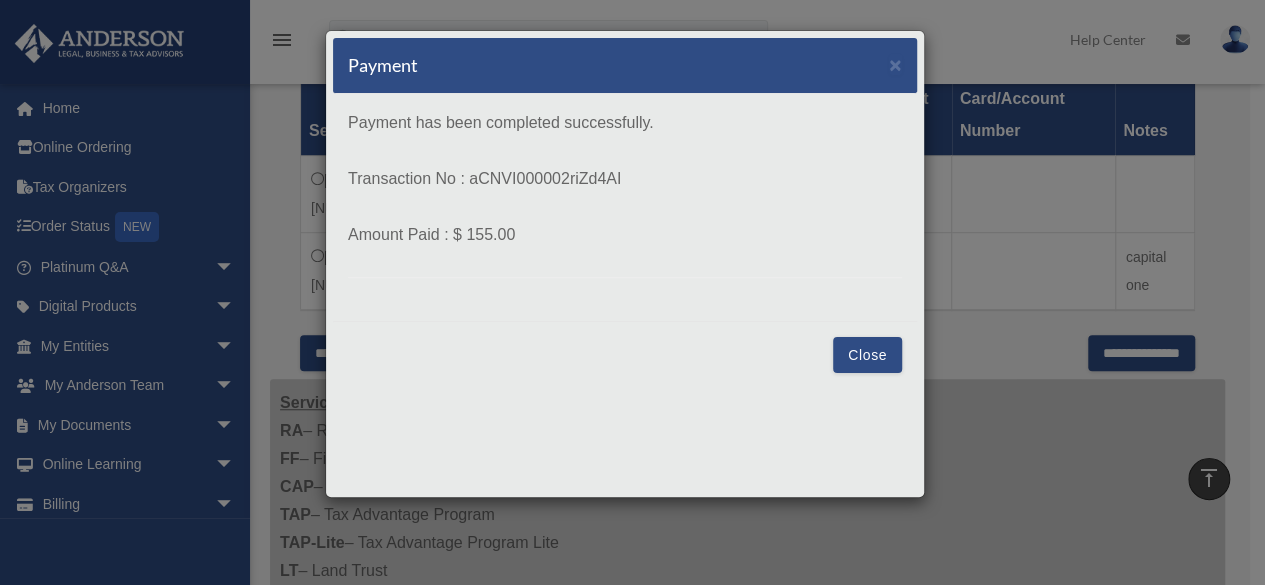 click on "Close" at bounding box center [867, 355] 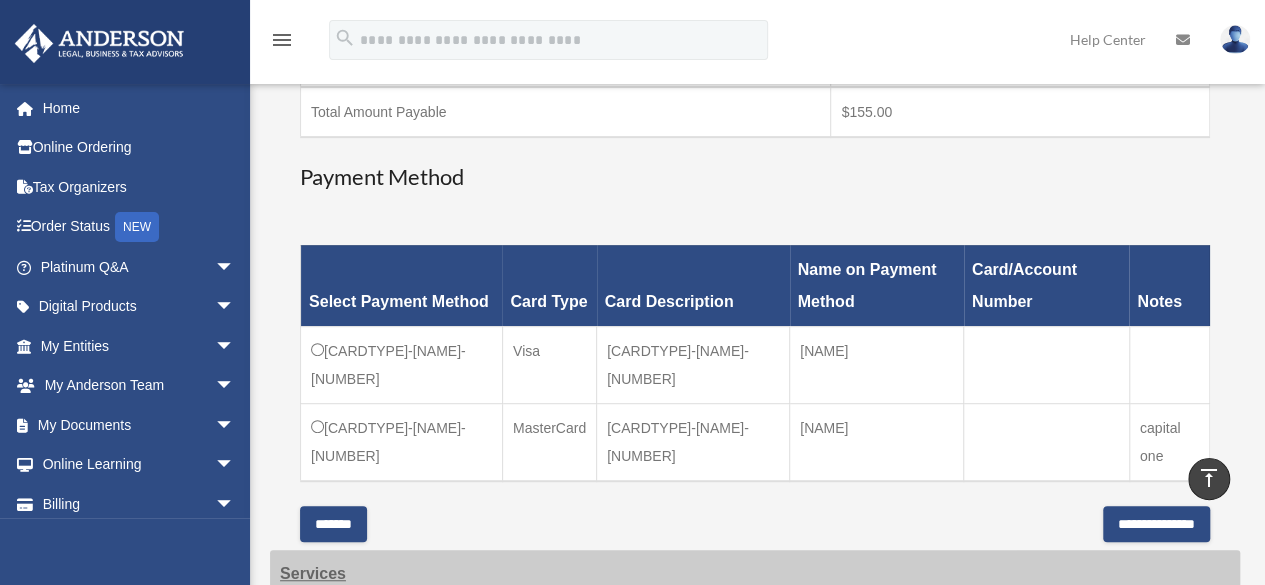 scroll, scrollTop: 410, scrollLeft: 0, axis: vertical 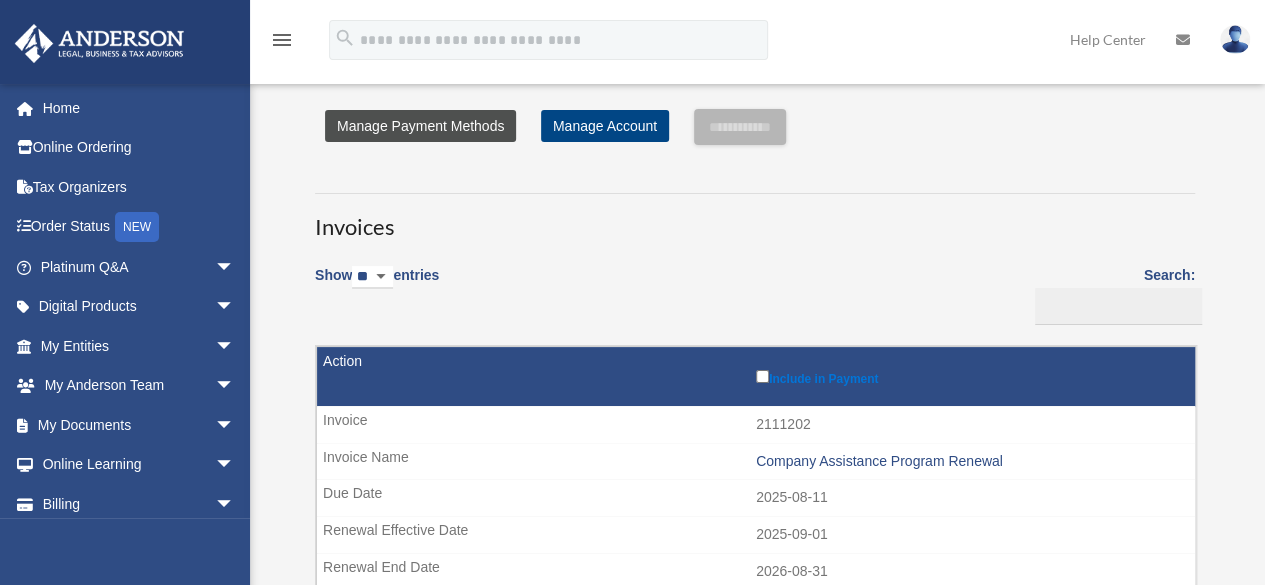 click on "Manage Payment Methods" at bounding box center (420, 126) 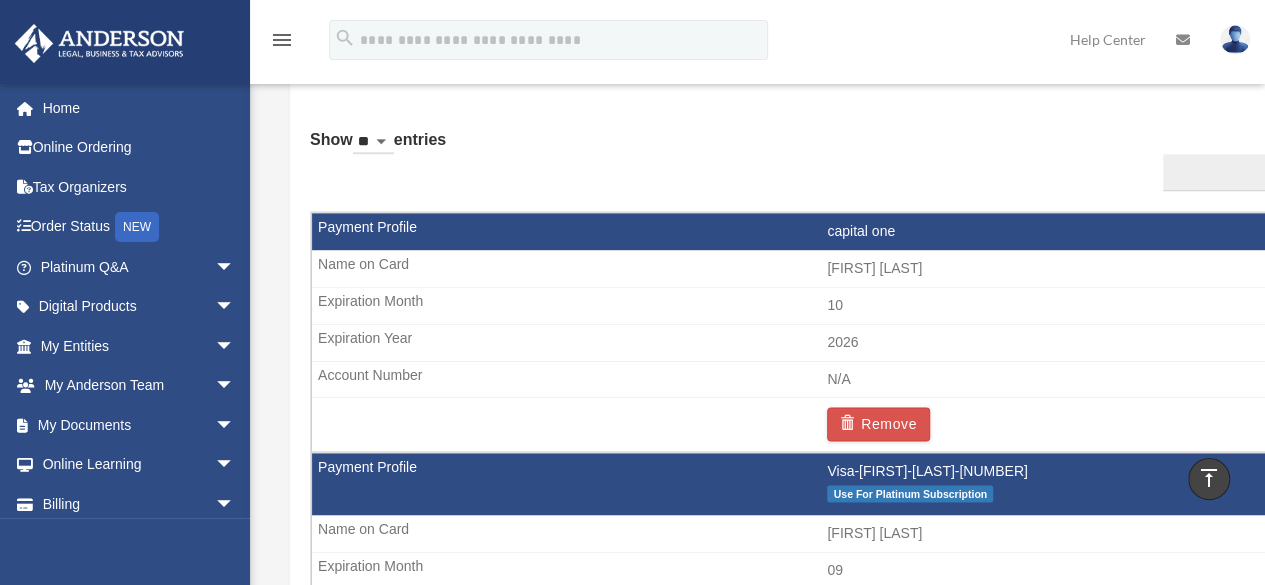 scroll, scrollTop: 1215, scrollLeft: 0, axis: vertical 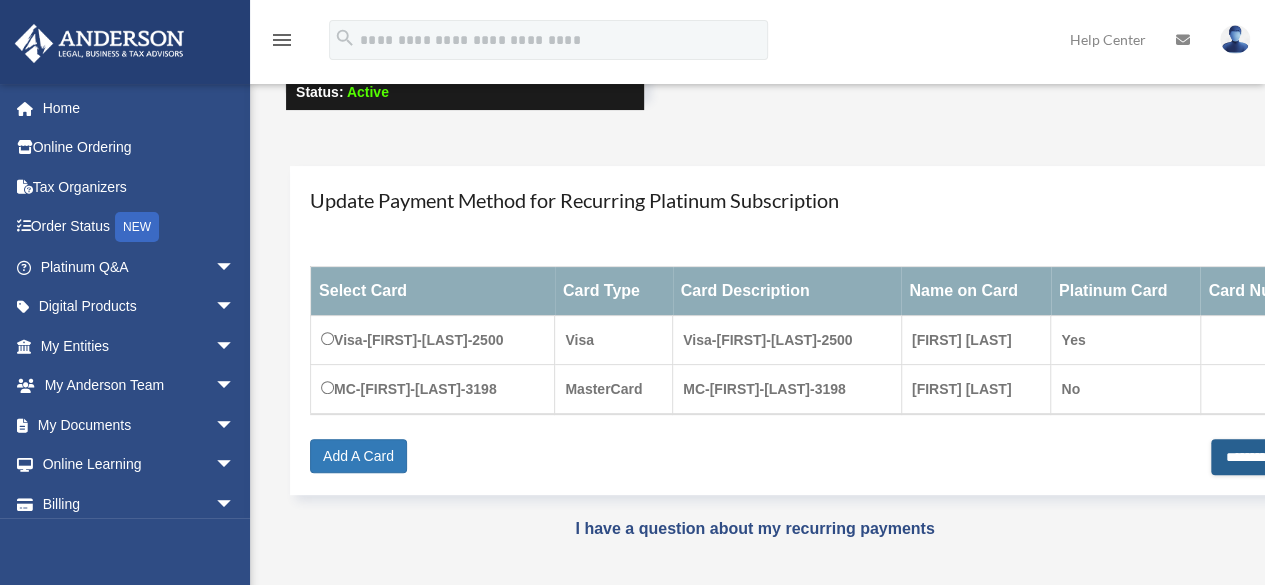 click on "**********" at bounding box center [1277, 457] 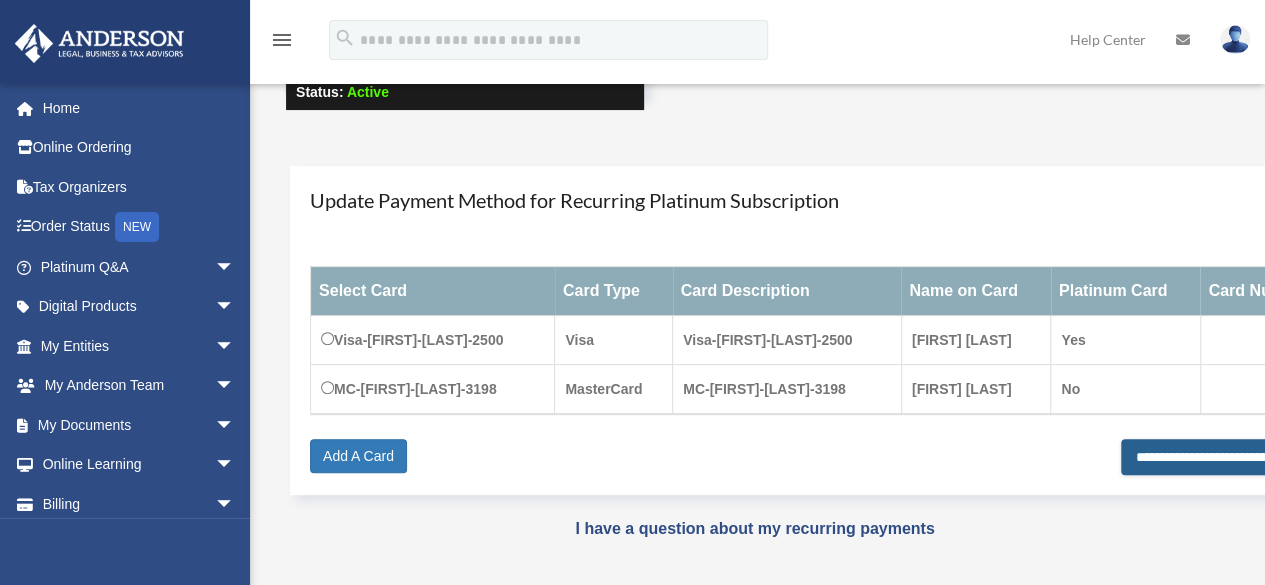 type on "**********" 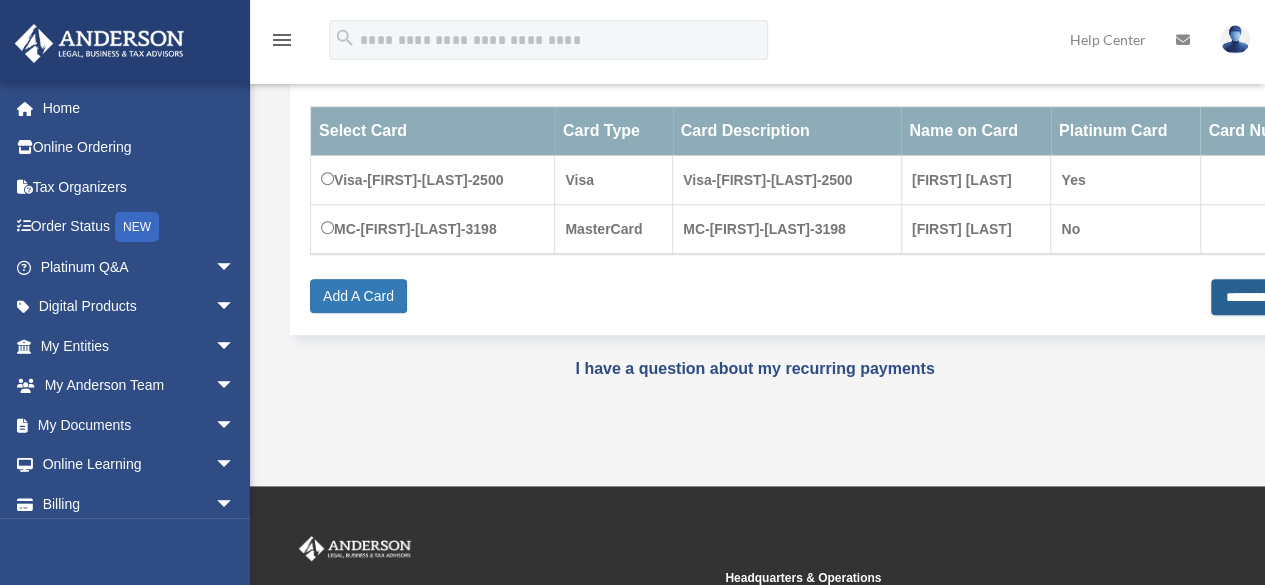 scroll, scrollTop: 408, scrollLeft: 0, axis: vertical 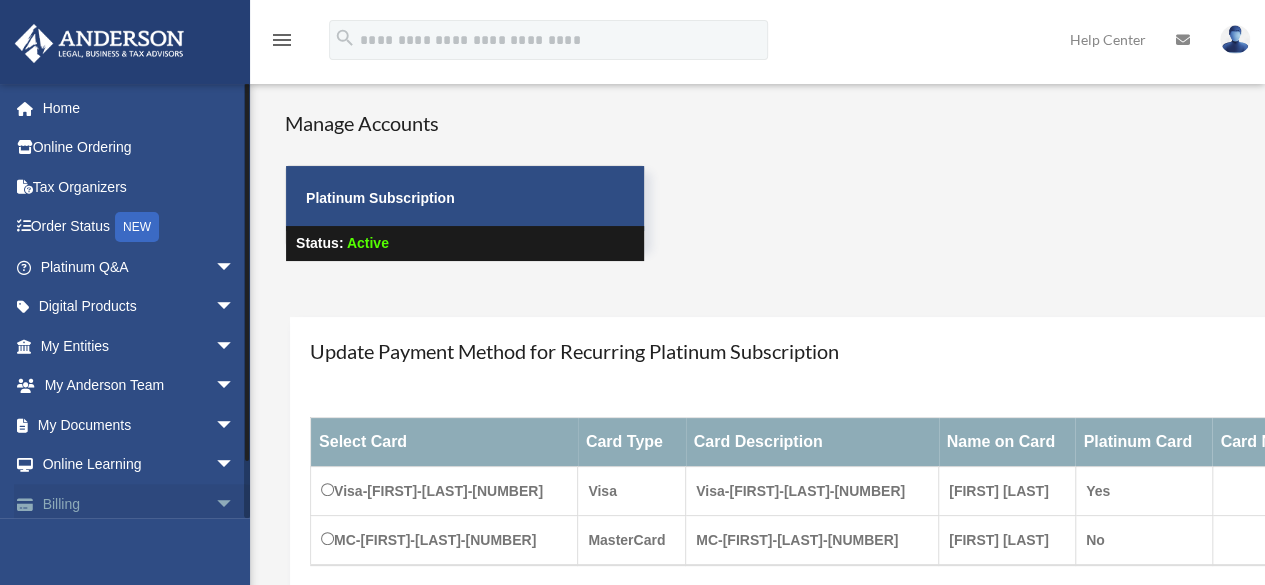 click on "Billing arrow_drop_down" at bounding box center [139, 504] 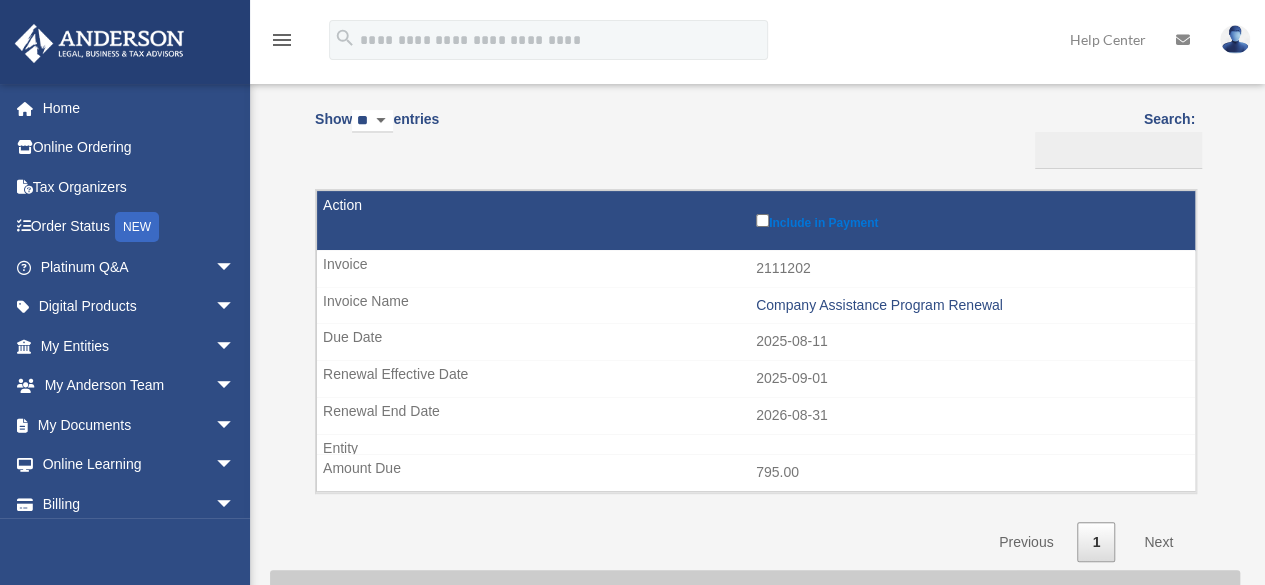 scroll, scrollTop: 173, scrollLeft: 0, axis: vertical 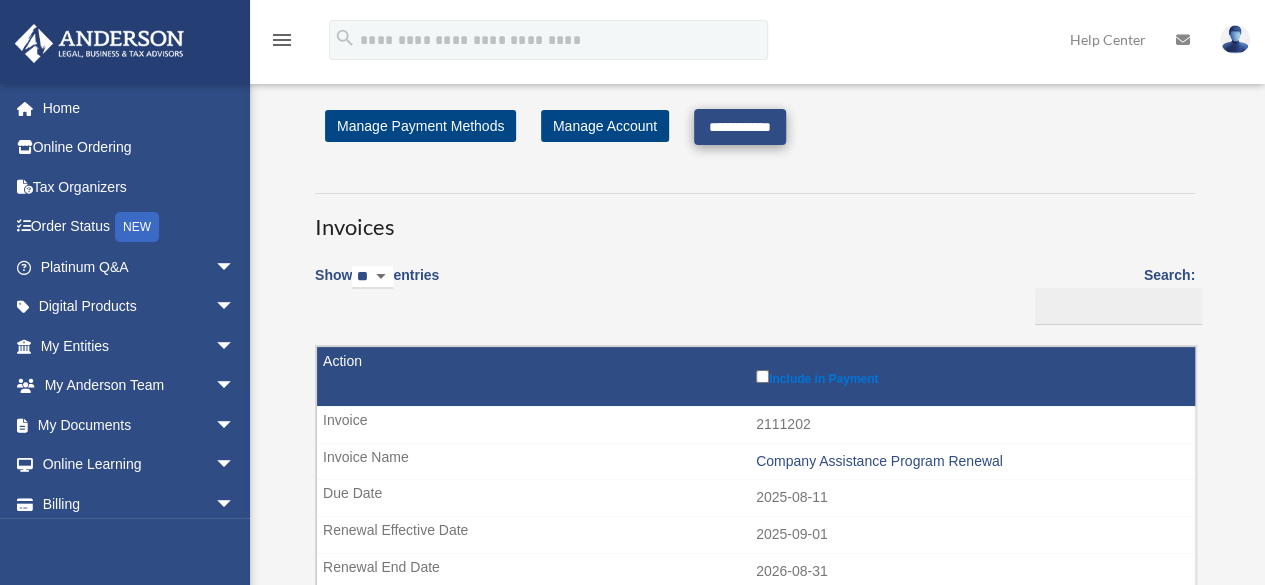click on "**********" at bounding box center [740, 127] 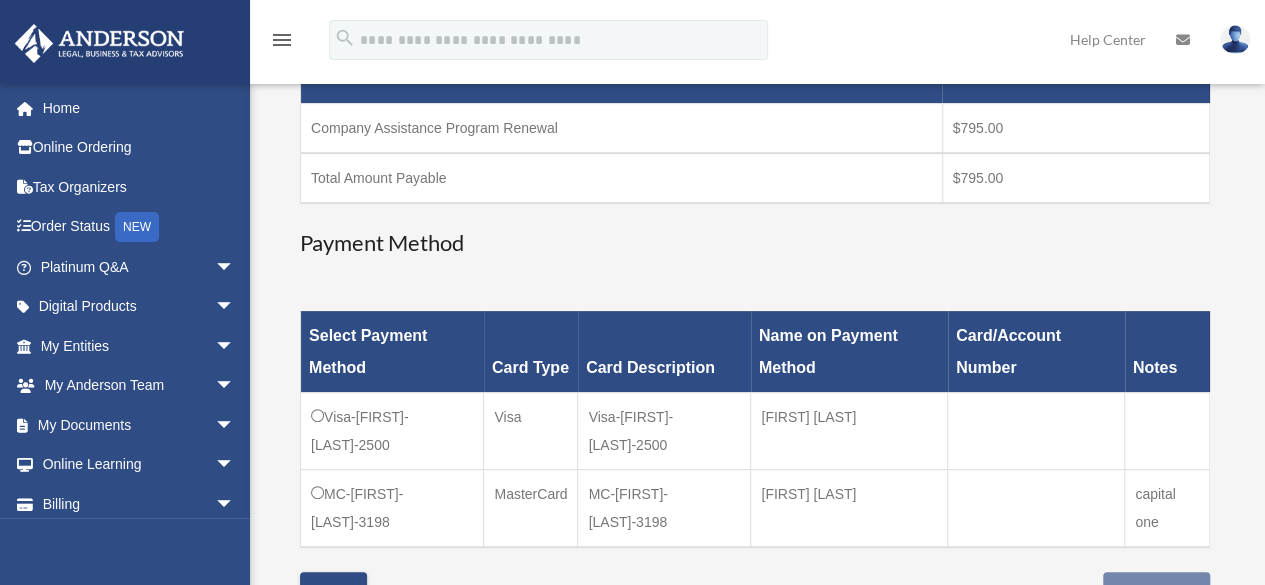 scroll, scrollTop: 357, scrollLeft: 0, axis: vertical 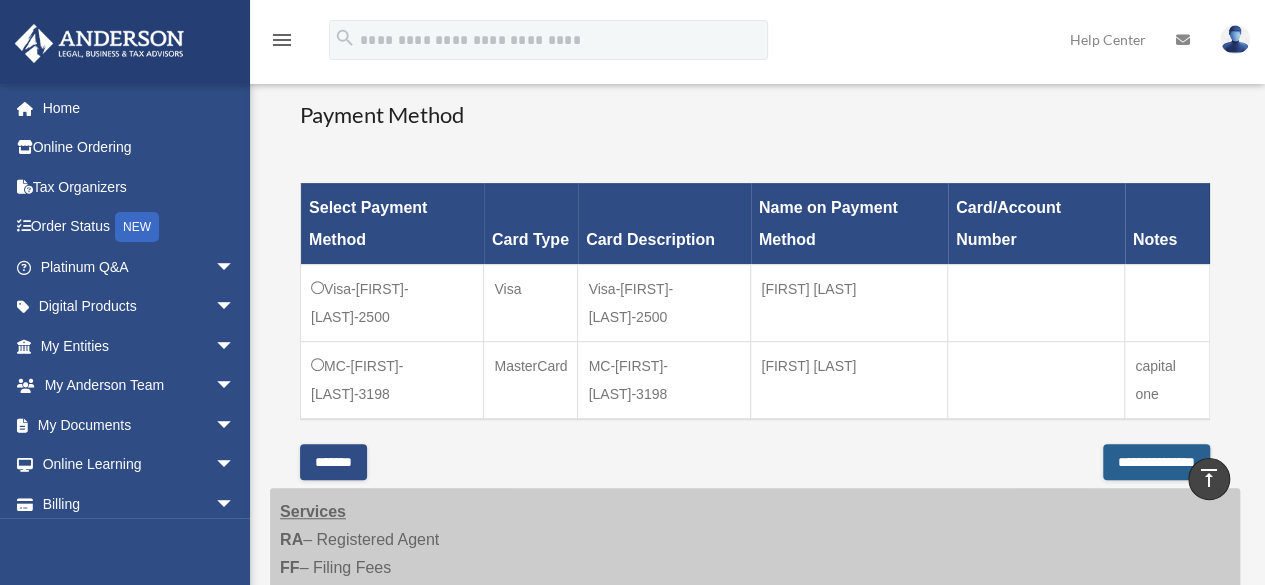click on "**********" at bounding box center (1156, 462) 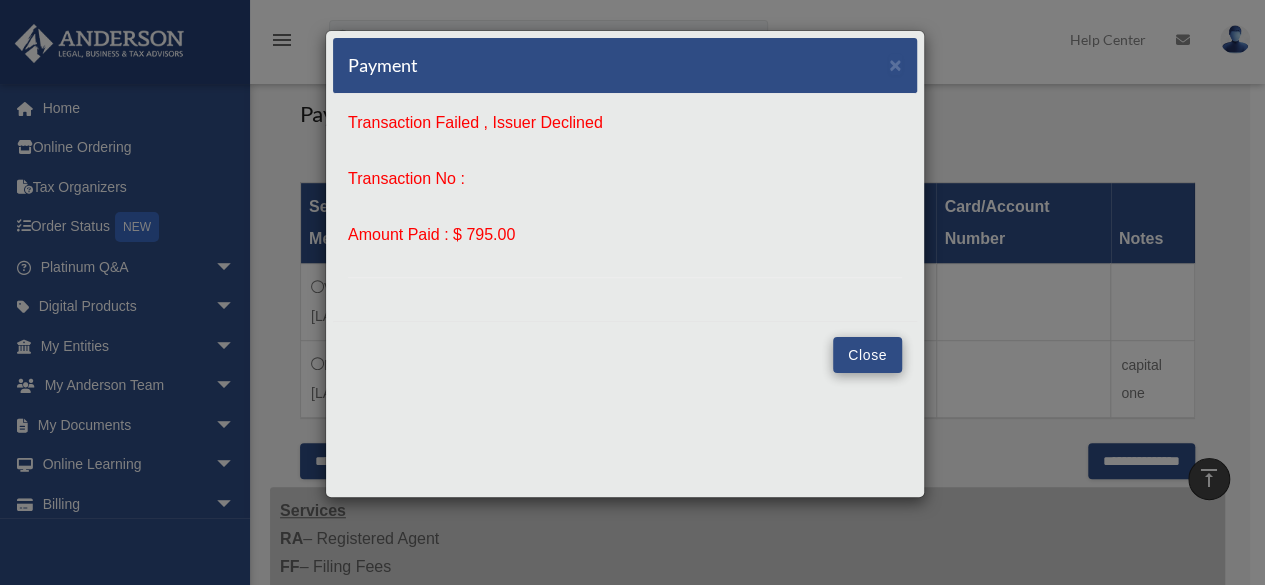 click on "Close" at bounding box center (867, 355) 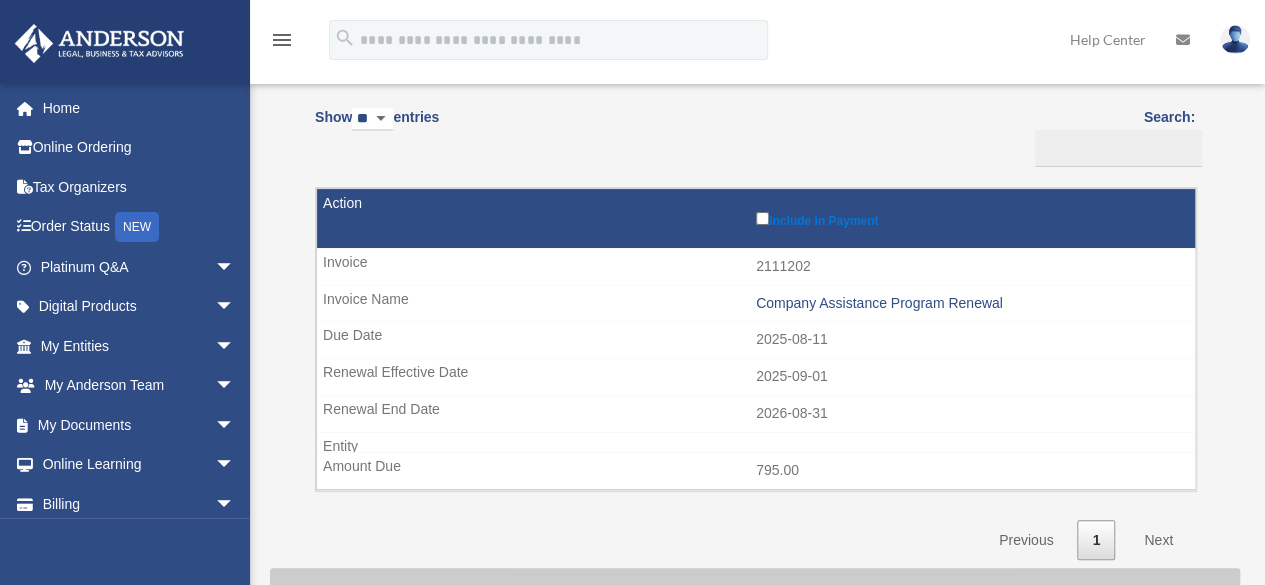 scroll, scrollTop: 159, scrollLeft: 0, axis: vertical 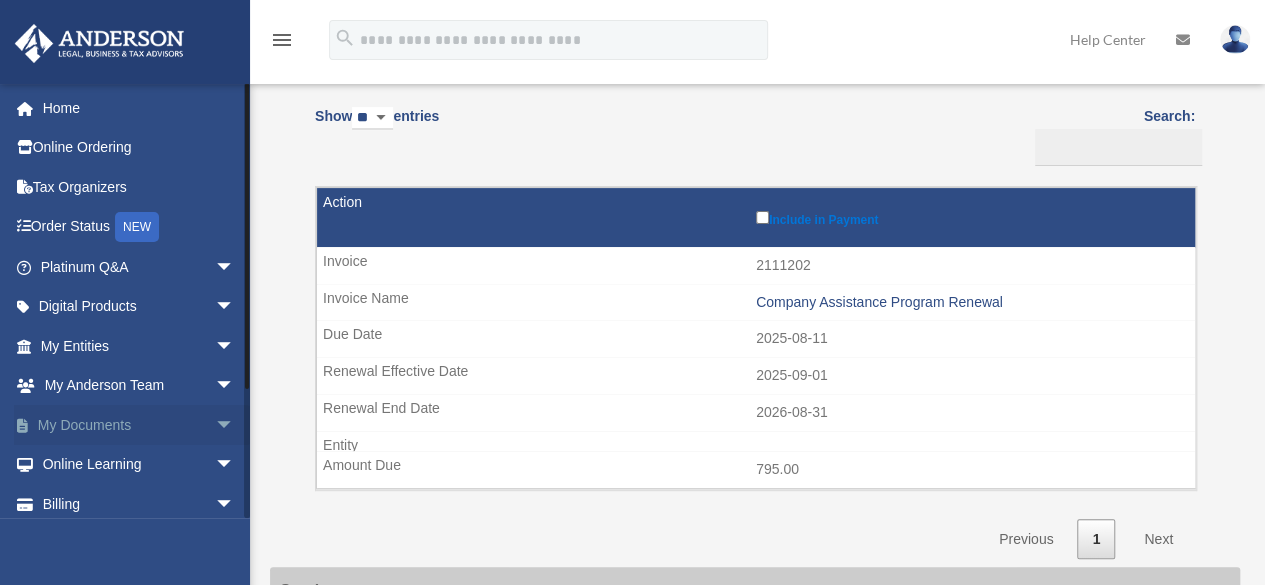 click on "My Documents arrow_drop_down" at bounding box center [139, 425] 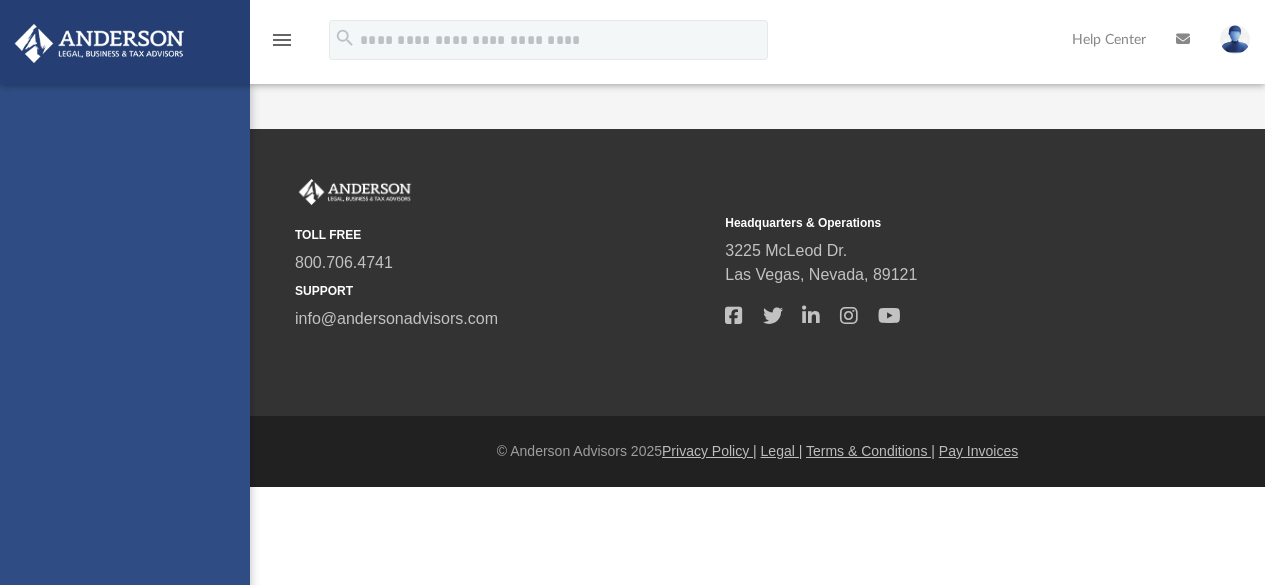 scroll, scrollTop: 0, scrollLeft: 0, axis: both 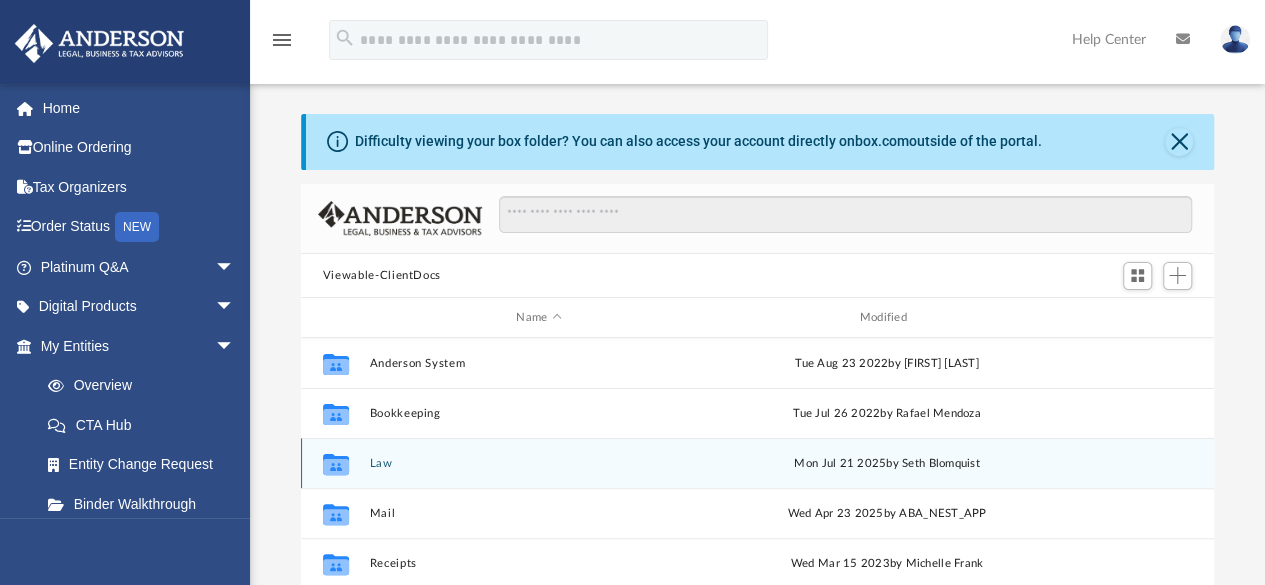 click on "Mon Jul 21 2025  by Seth Blomquist" at bounding box center (886, 464) 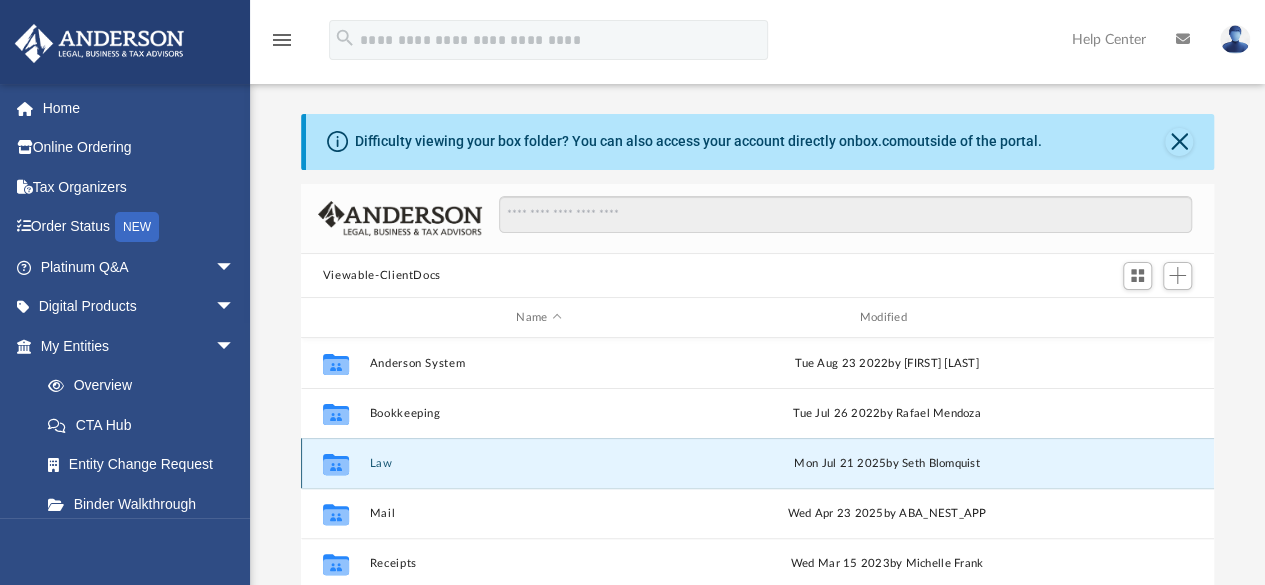 click on "Law" at bounding box center [538, 463] 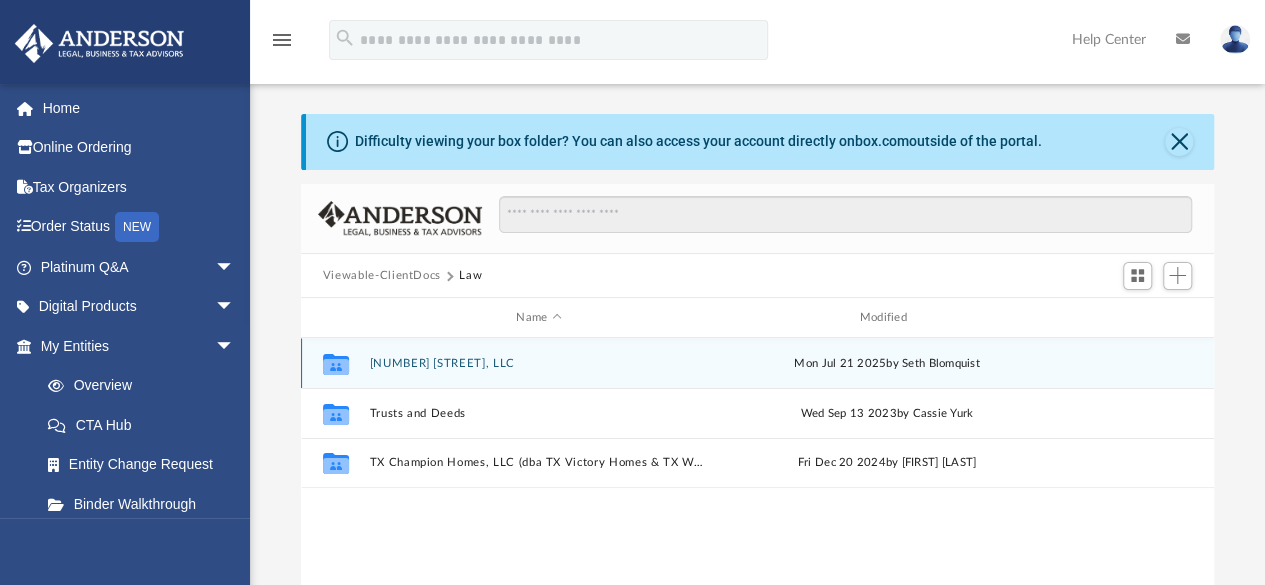 click on "2301 Orchid Dr., LLC" at bounding box center (538, 363) 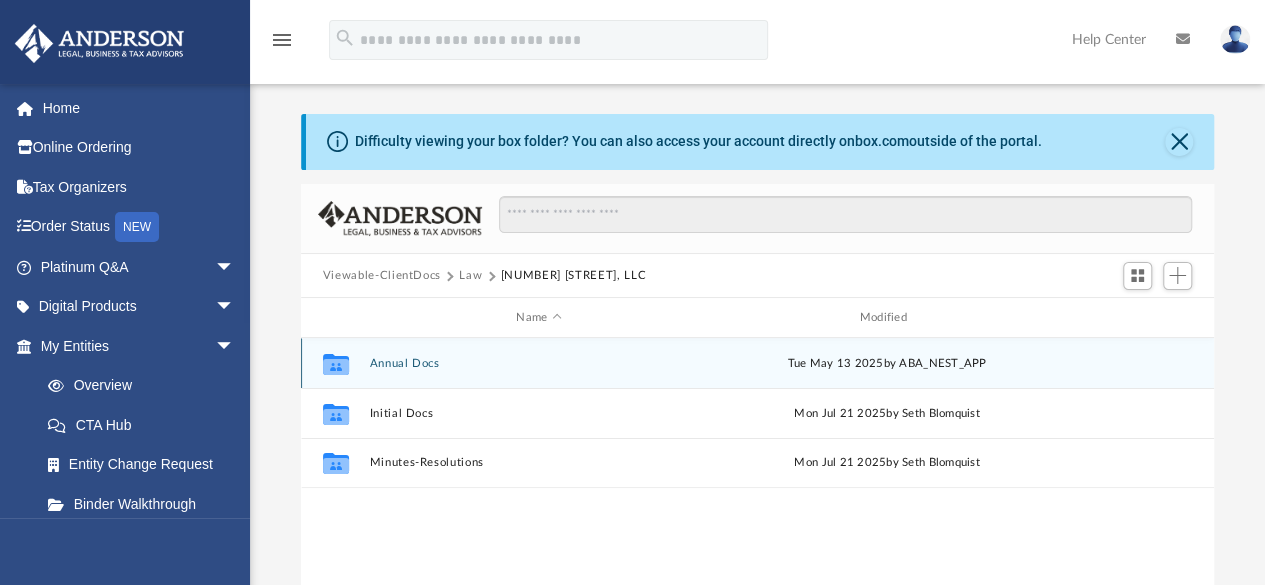 click on "Annual Docs" at bounding box center (538, 363) 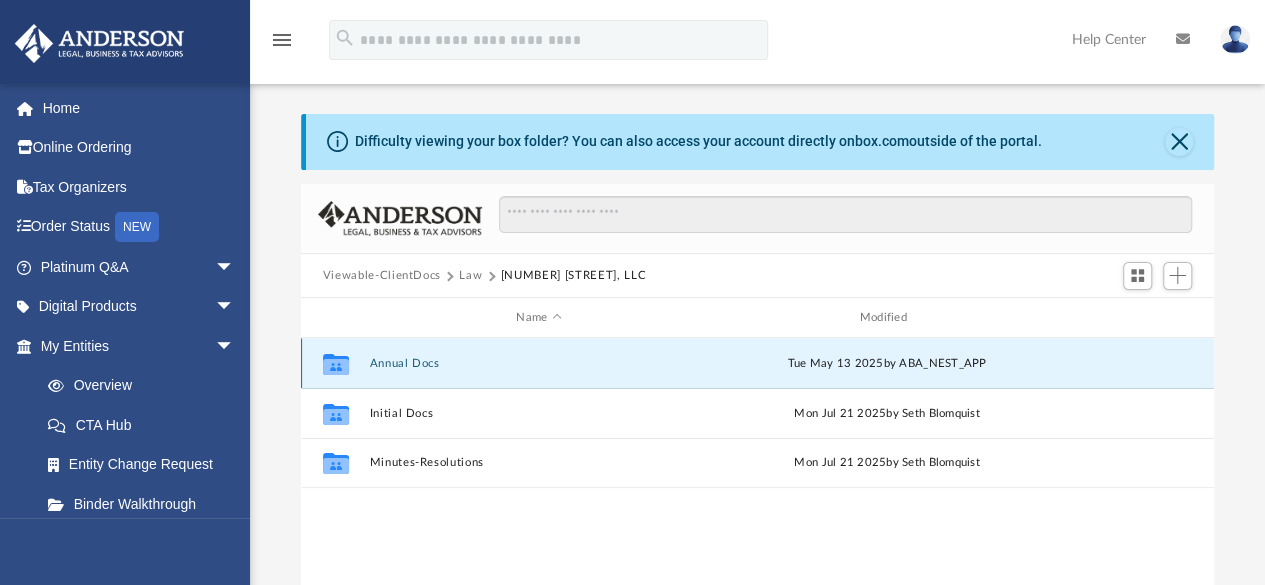 click on "Annual Docs" at bounding box center (538, 363) 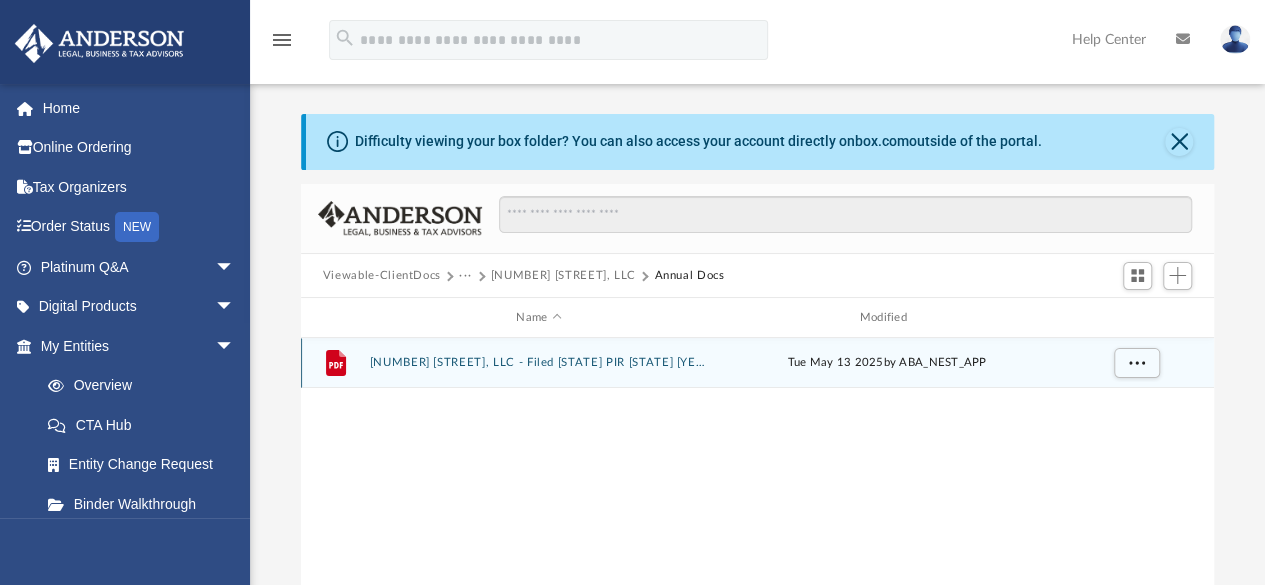 click on "2301 Orchid Dr., LLC - Filed TX PIR TX 2025.pdf" at bounding box center (538, 363) 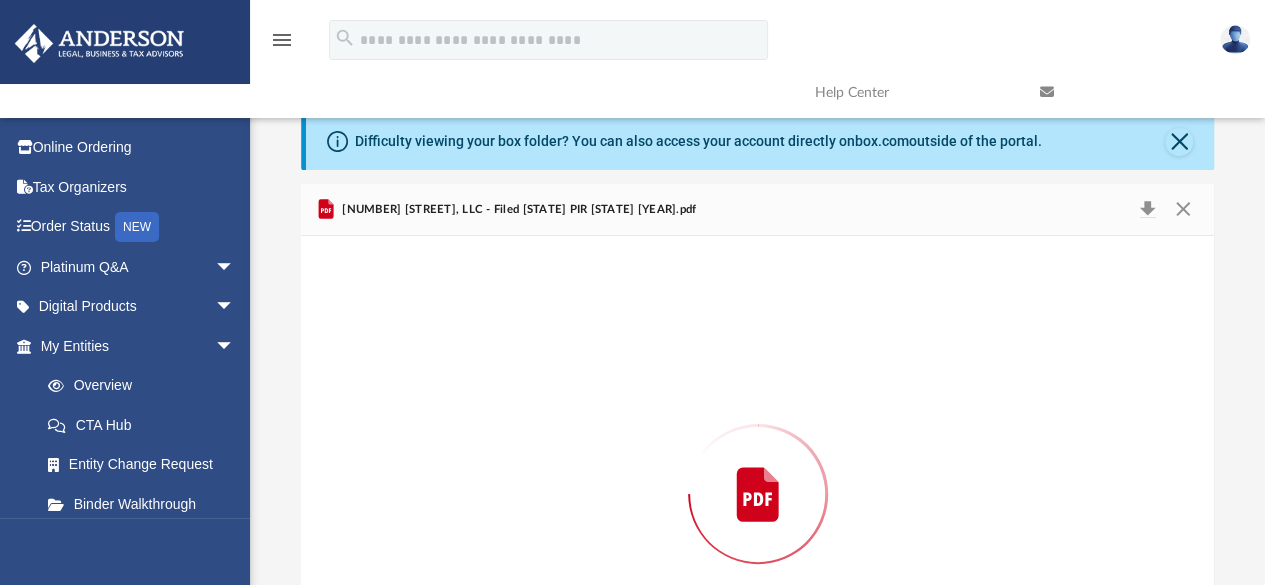 scroll, scrollTop: 167, scrollLeft: 0, axis: vertical 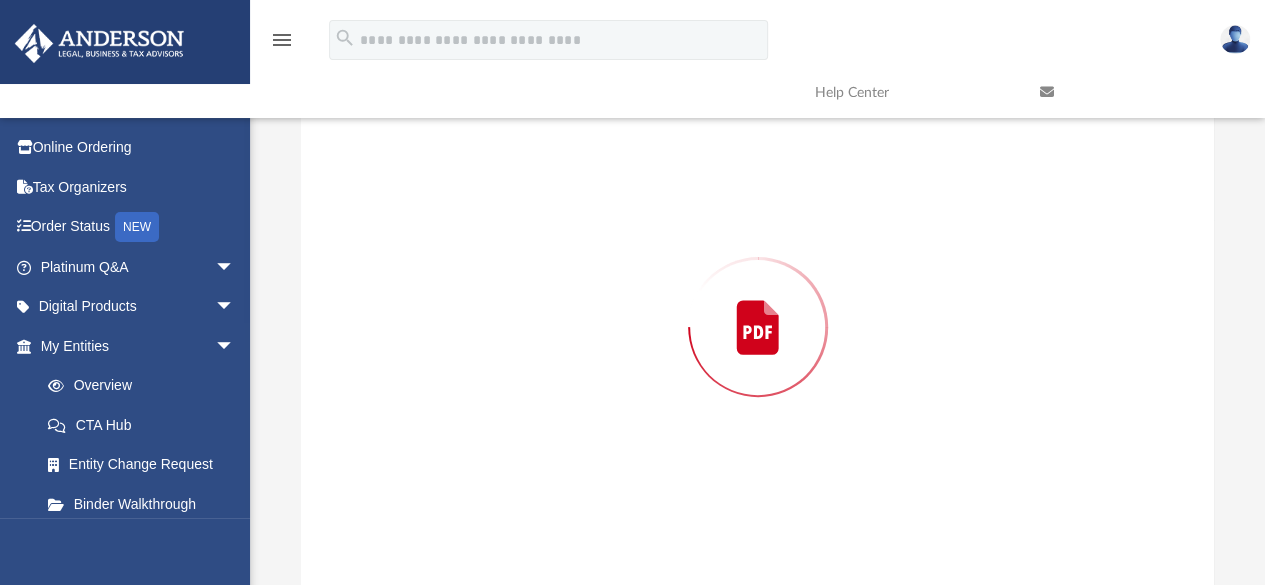 click at bounding box center [758, 327] 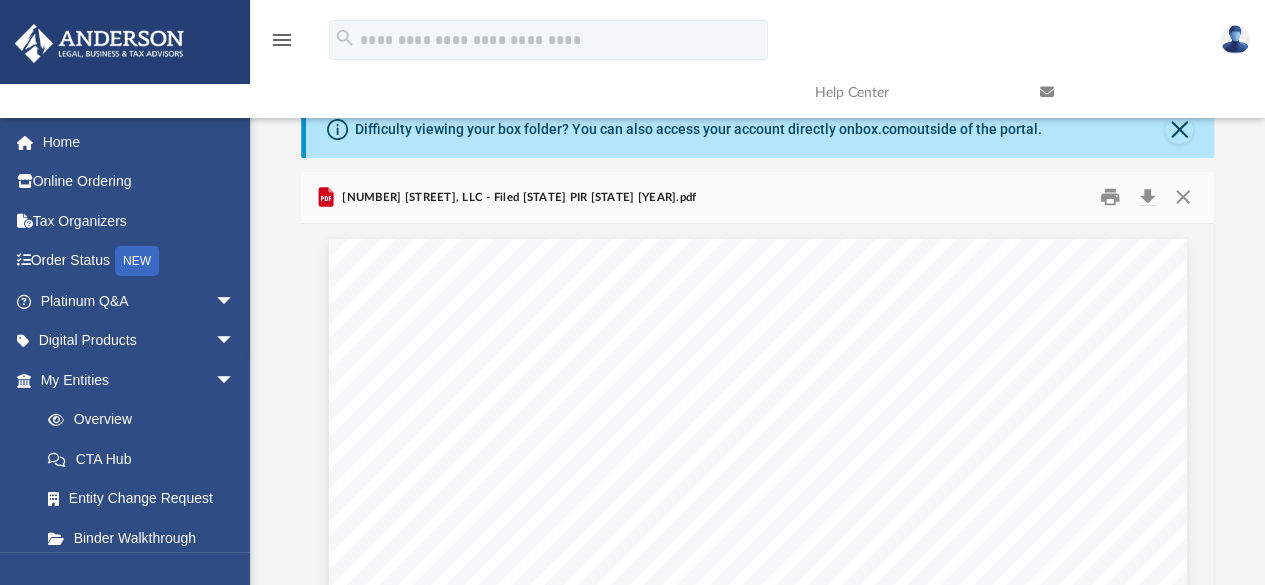 scroll, scrollTop: 0, scrollLeft: 0, axis: both 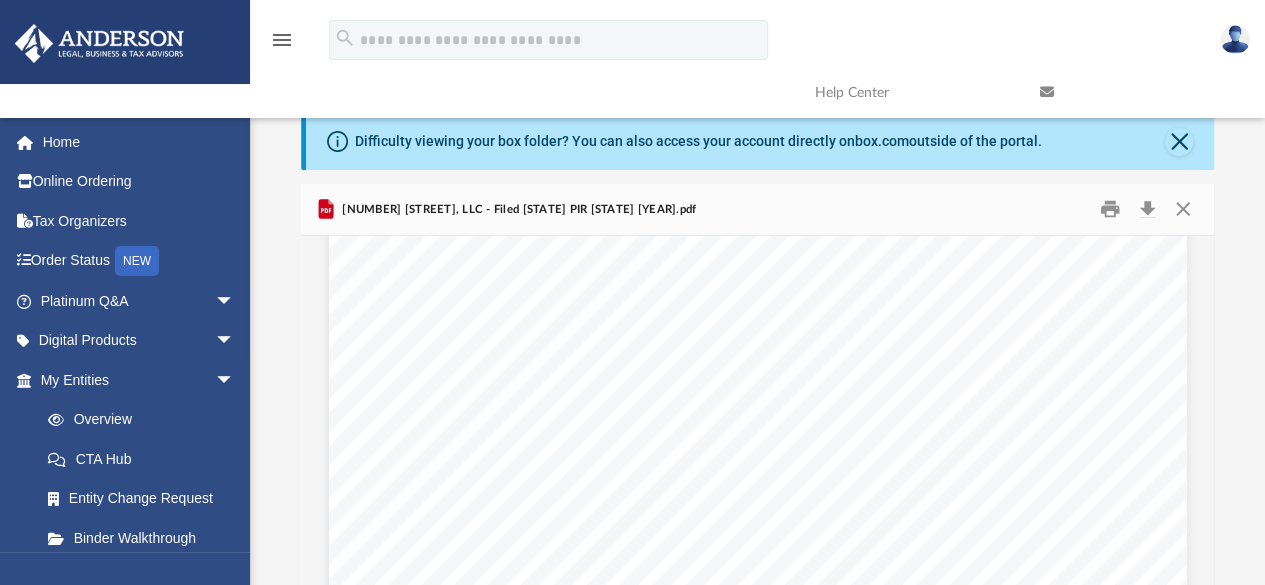 click on "PRINT" at bounding box center [545, 391] 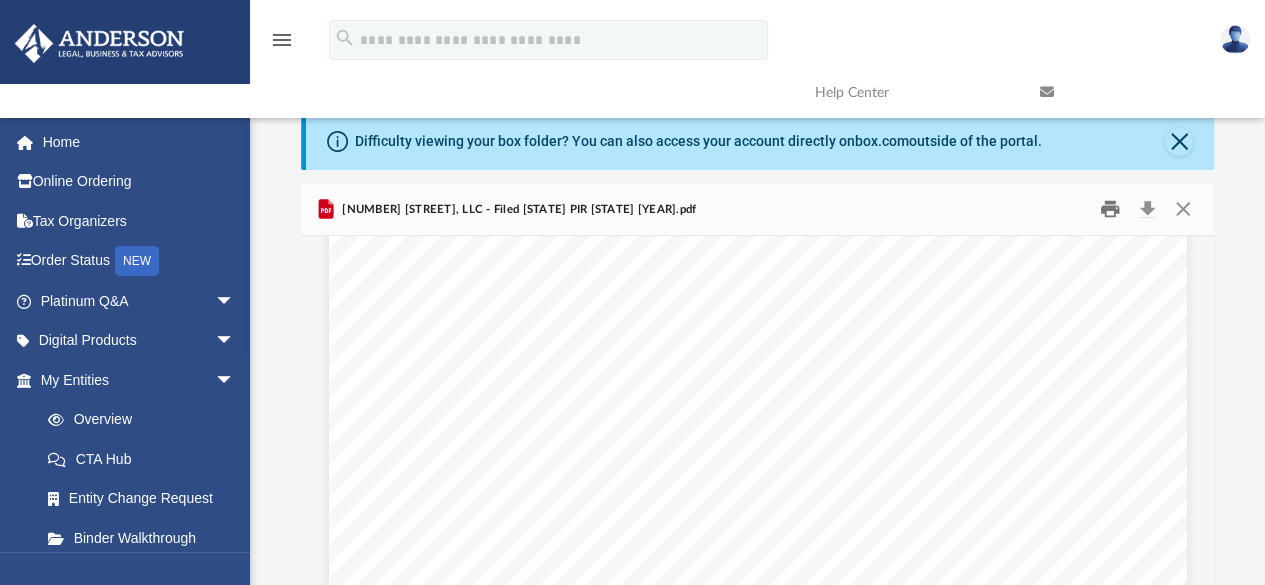 click at bounding box center [1110, 209] 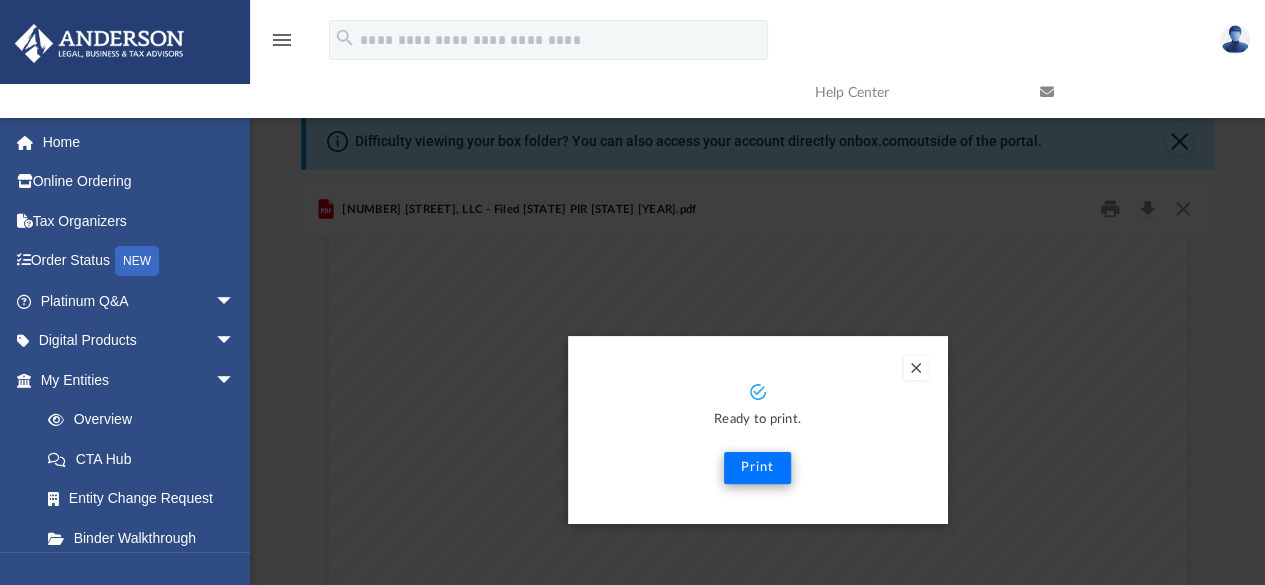 click on "Print" at bounding box center (757, 468) 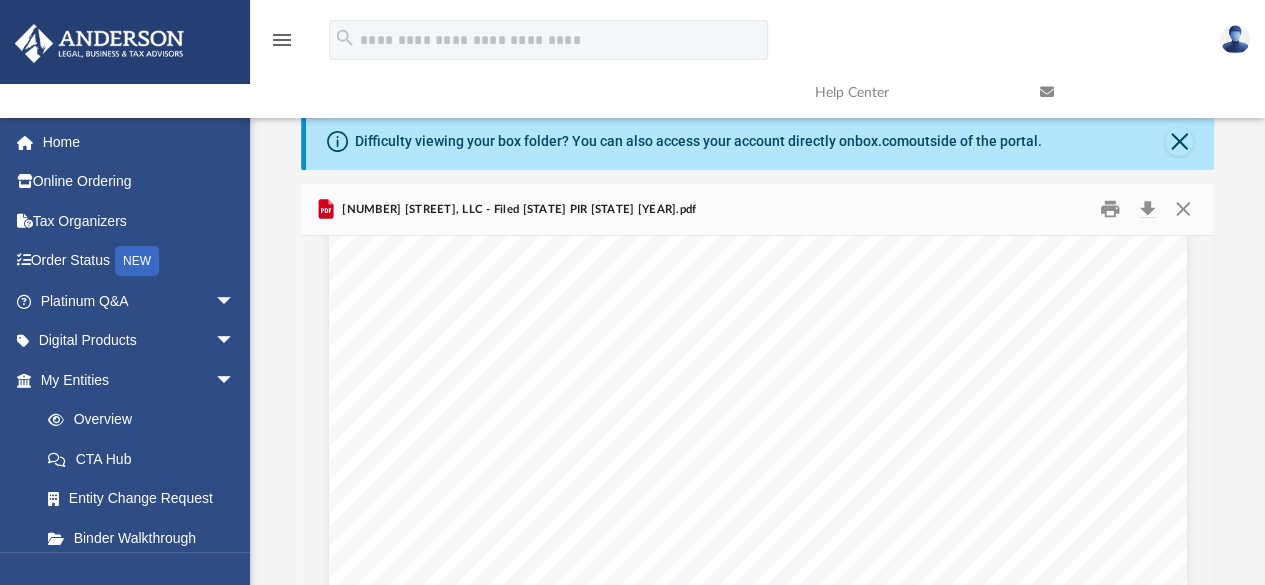 scroll, scrollTop: 2018, scrollLeft: 0, axis: vertical 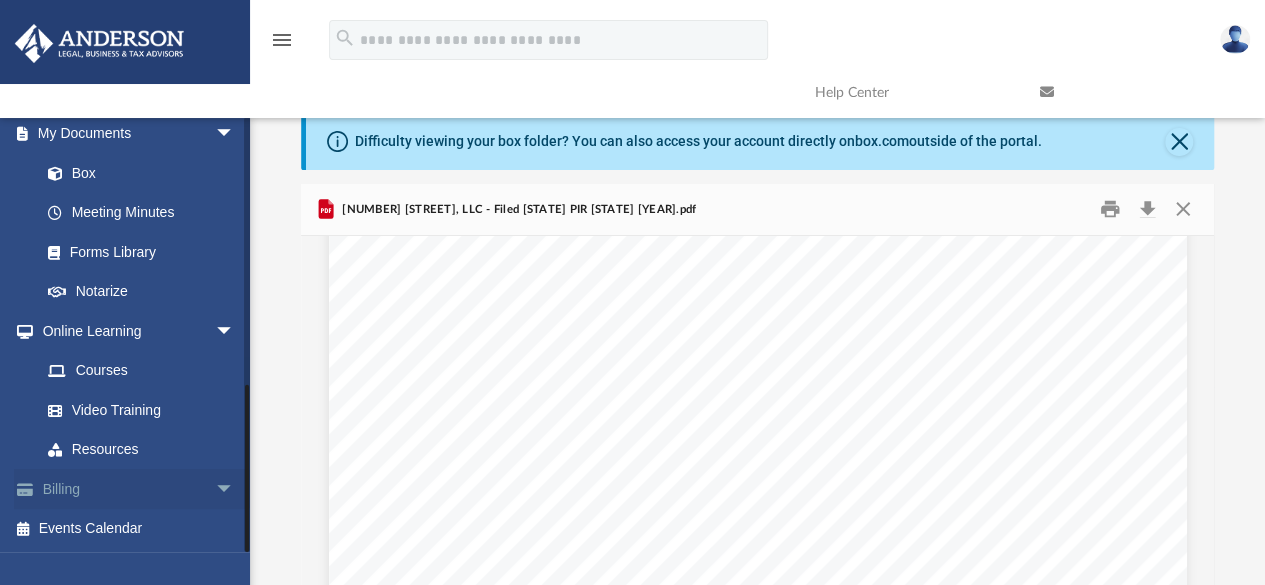 click on "Billing arrow_drop_down" at bounding box center [139, 489] 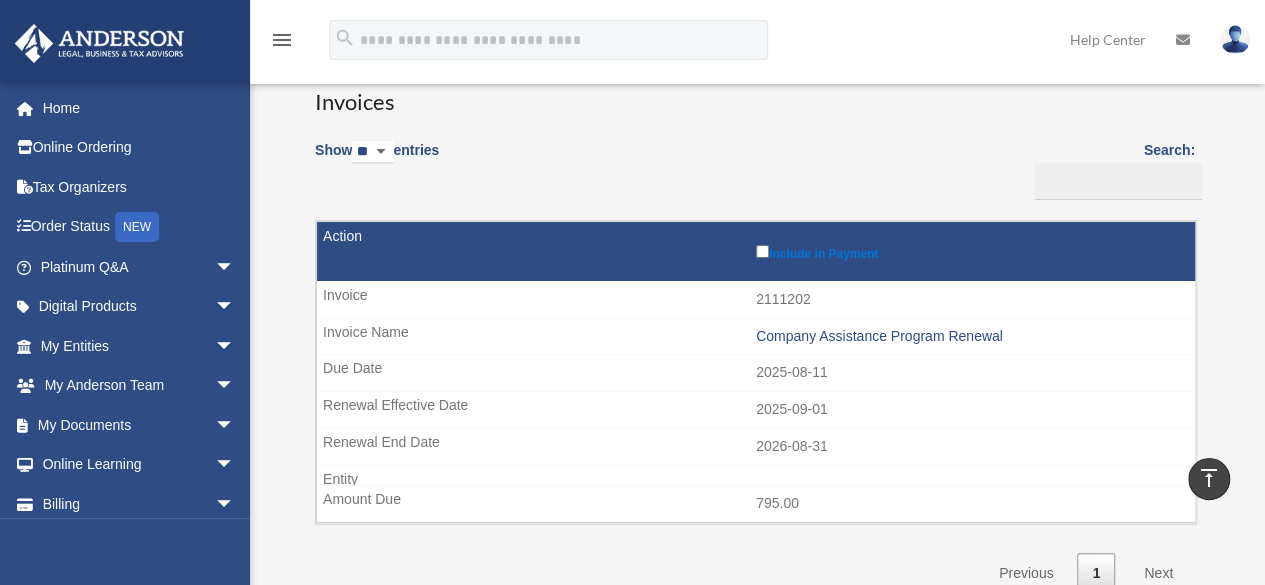 scroll, scrollTop: 116, scrollLeft: 0, axis: vertical 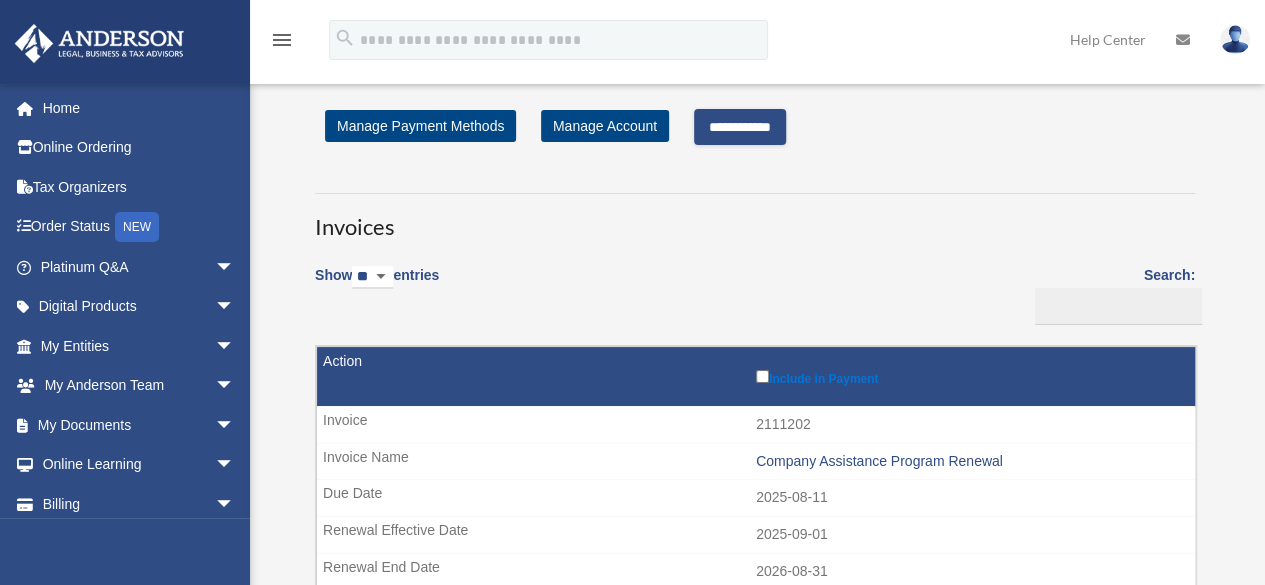 click on "**********" at bounding box center (740, 127) 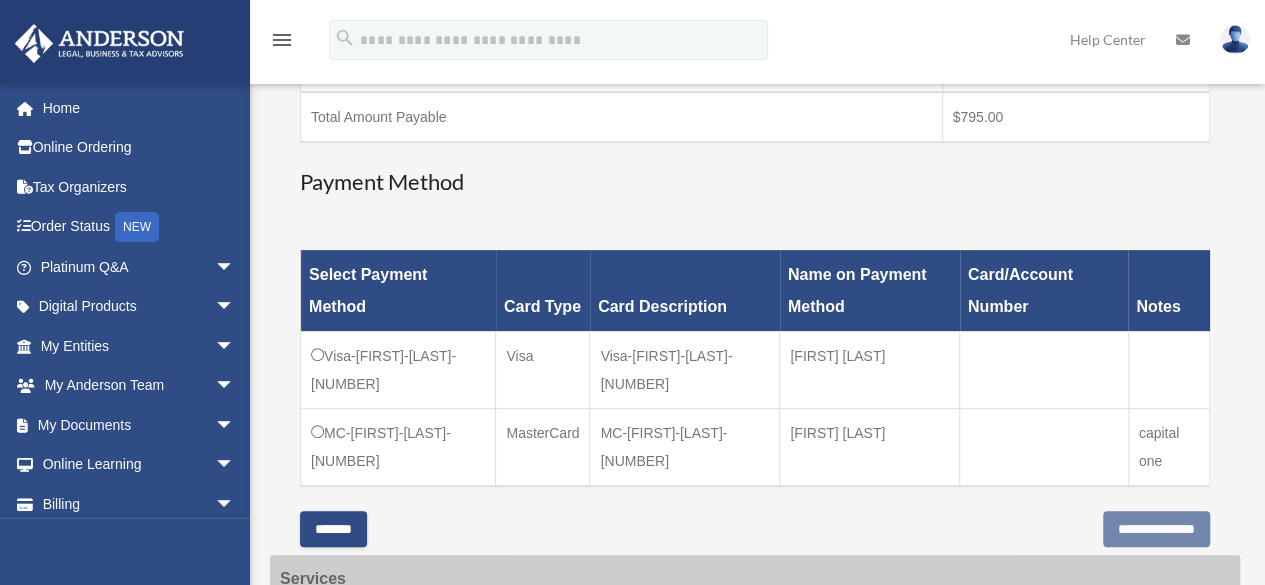 scroll, scrollTop: 414, scrollLeft: 0, axis: vertical 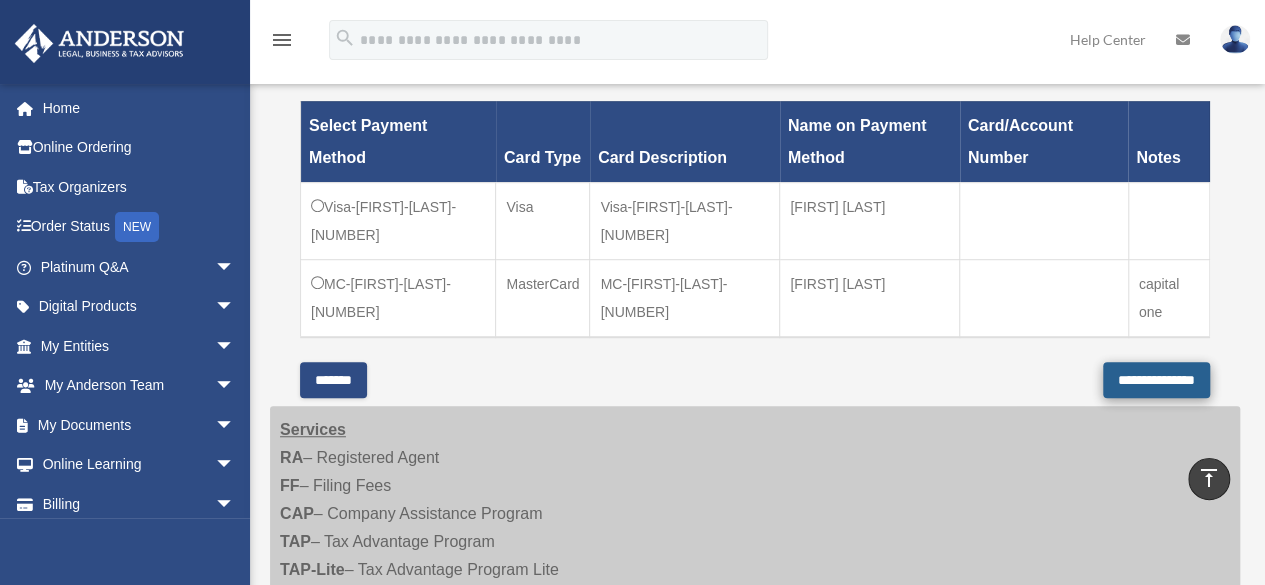 click on "**********" at bounding box center [1156, 380] 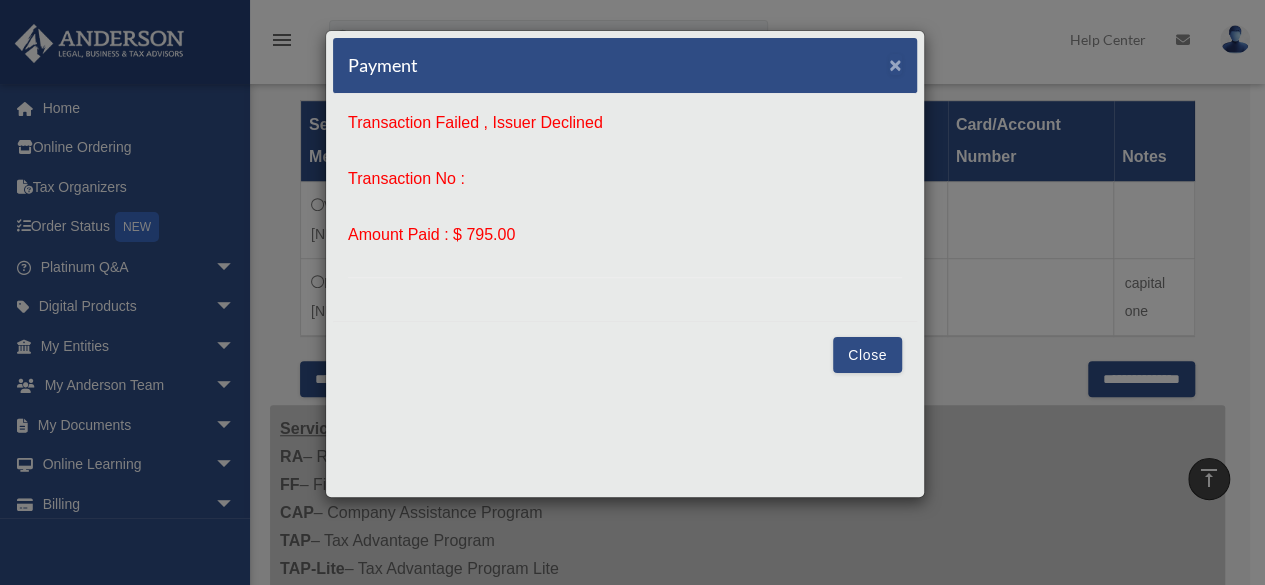 click on "×" at bounding box center [895, 64] 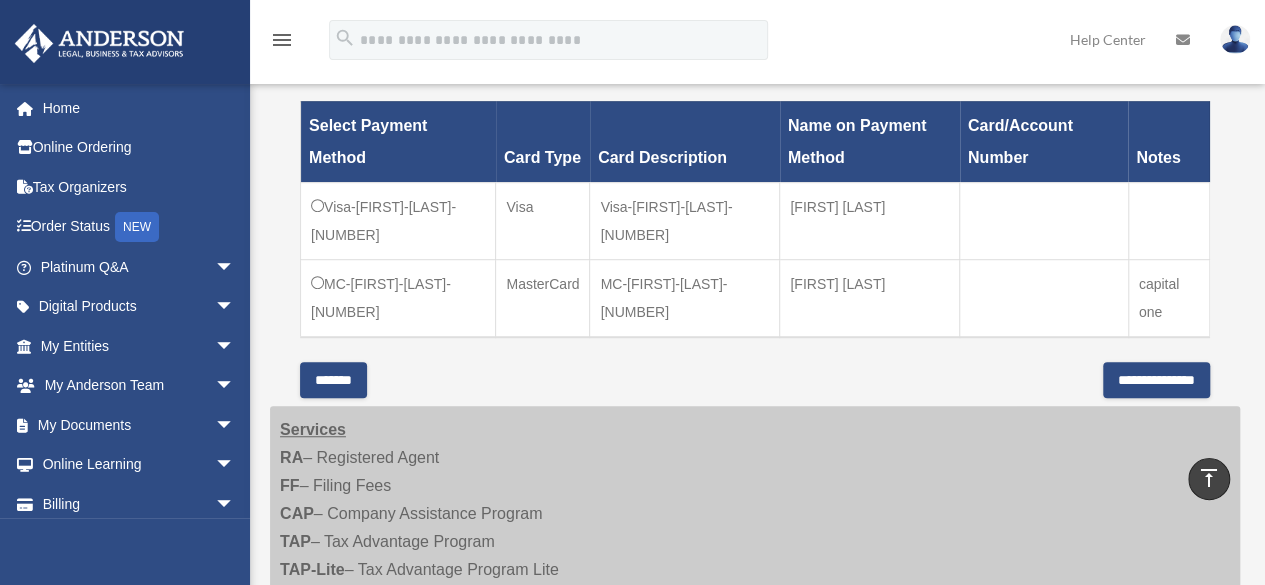 click on "Have a question? Please call us at  (725)605-8923  or email us directly at  paymentportal@andersonadvisors.com
We're available M-F 8 AM to 5 PM Pacific Time.
Summary of Payment
Name
Amount Due
Company Assistance Program Renewal  $795.00
Total Amount Payable
$795.00
Payment Method" at bounding box center [755, -12] 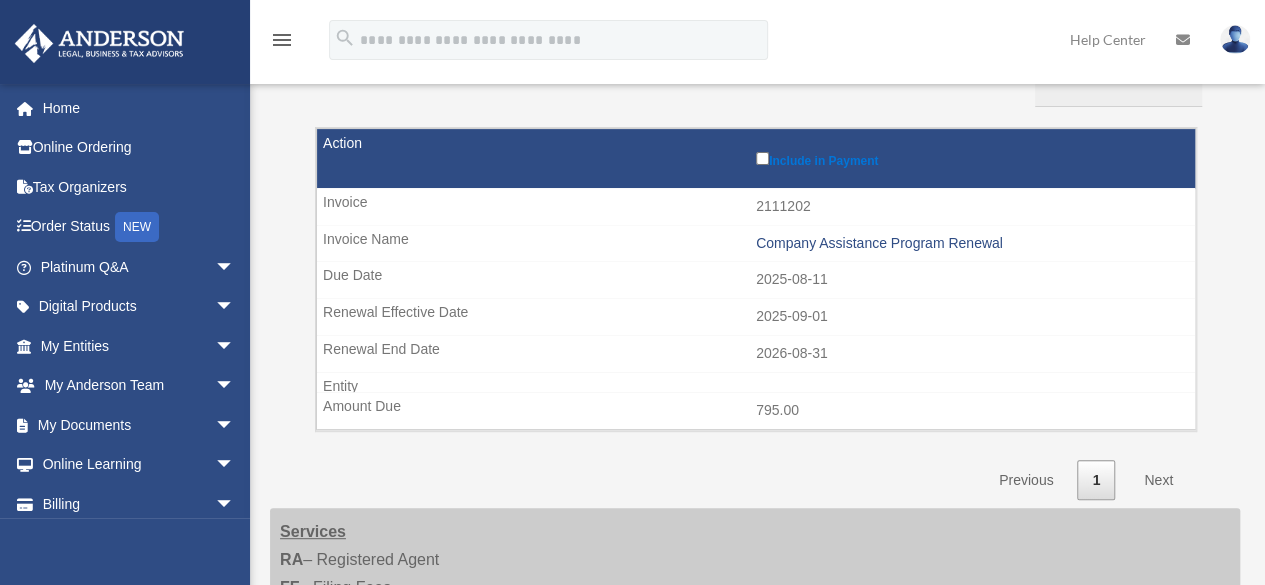 scroll, scrollTop: 224, scrollLeft: 0, axis: vertical 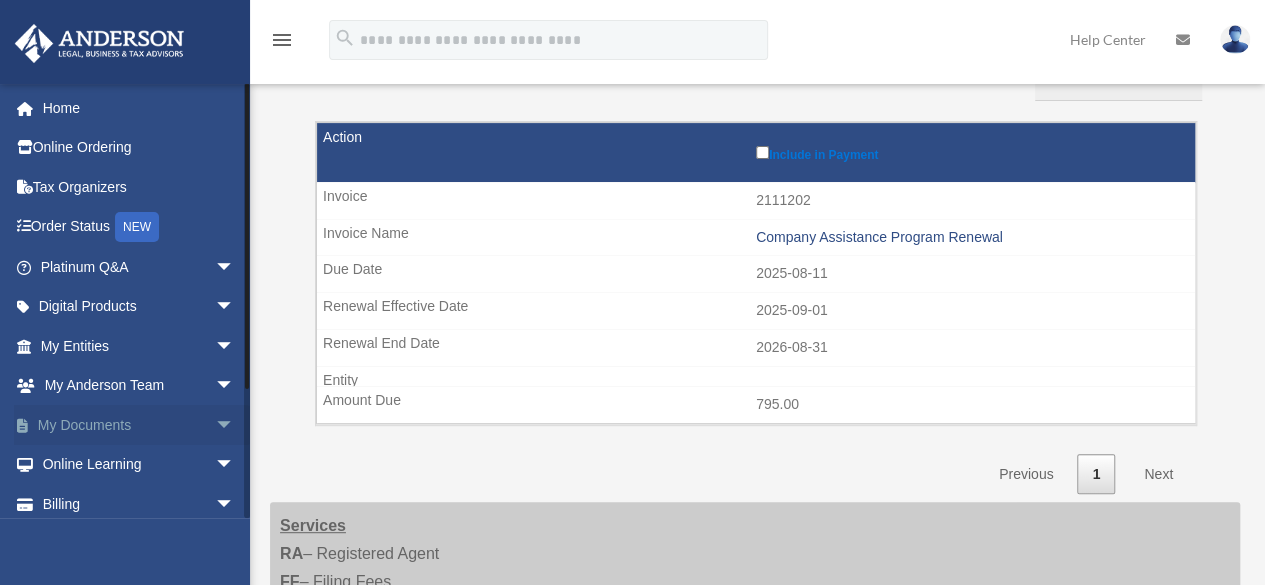 click on "My Documents arrow_drop_down" at bounding box center [139, 425] 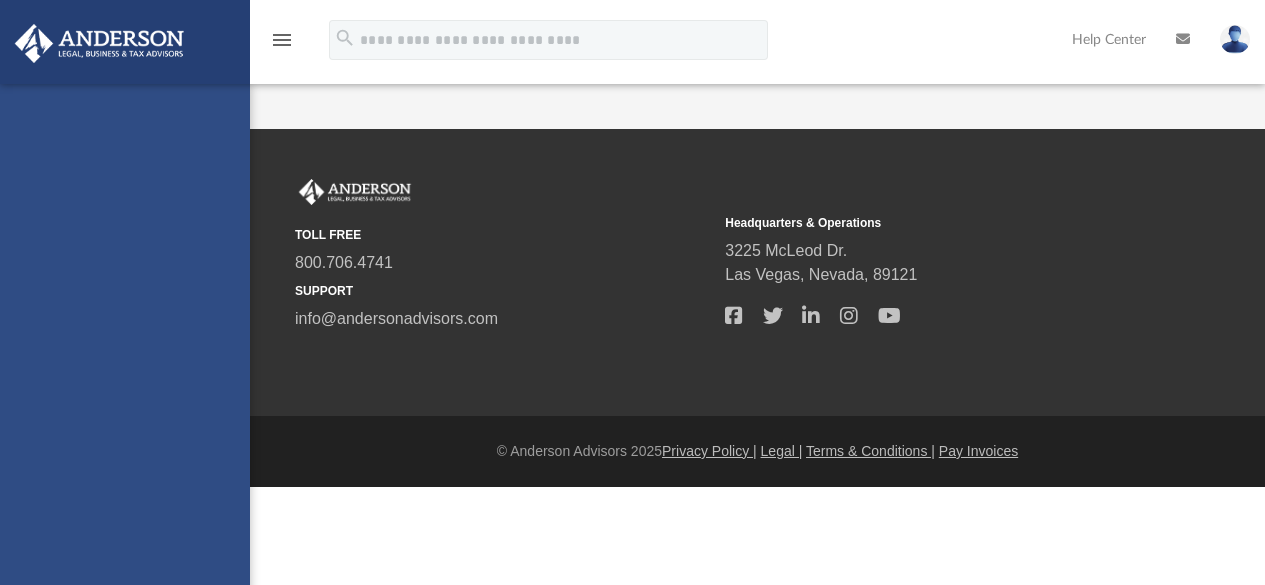 scroll, scrollTop: 0, scrollLeft: 0, axis: both 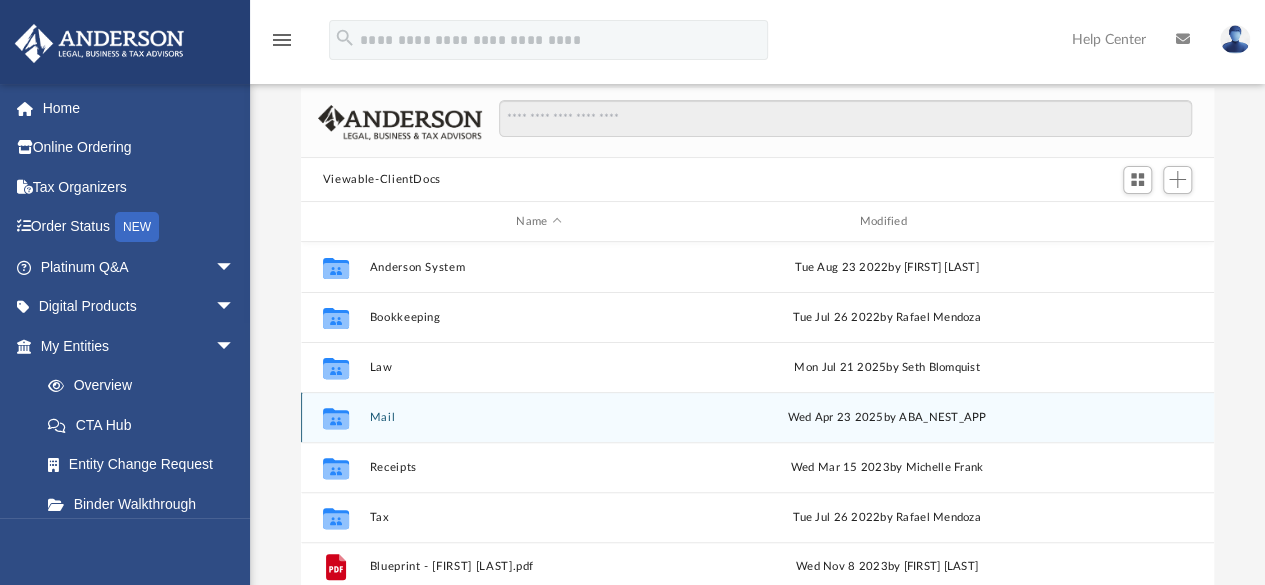 click on "Mail" at bounding box center [538, 417] 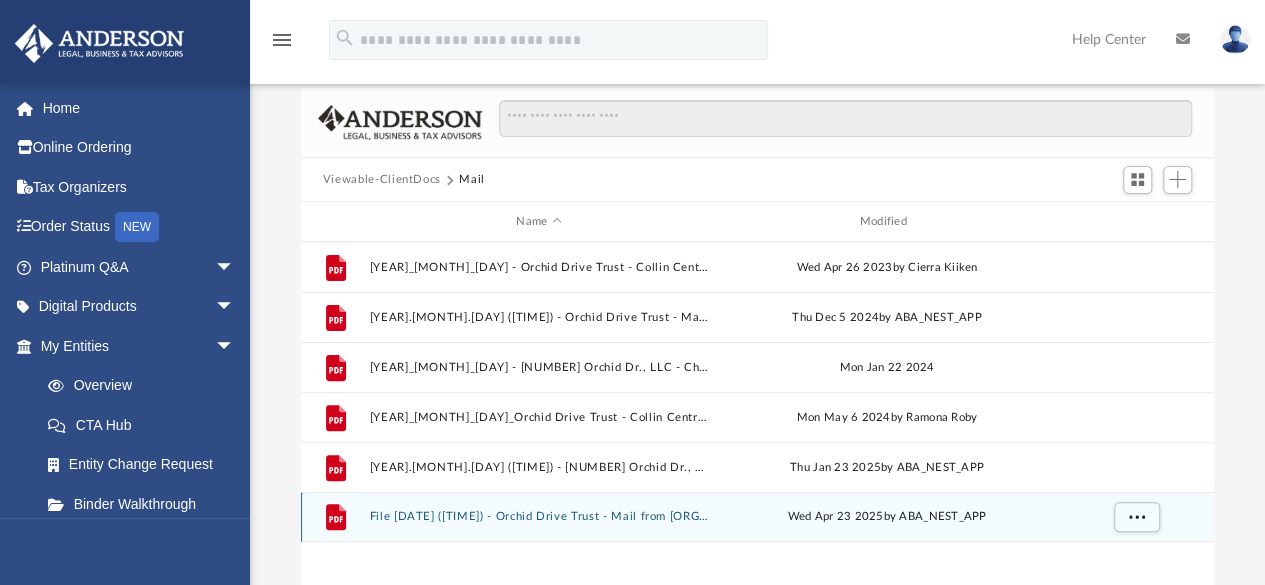 click on "File 2025.04.23 (15:19:55) - Orchid Drive Trust - Mail from Collin Central Appraisal District.pdf Wed Apr 23 2025  by ABA_NEST_APP" at bounding box center (757, 517) 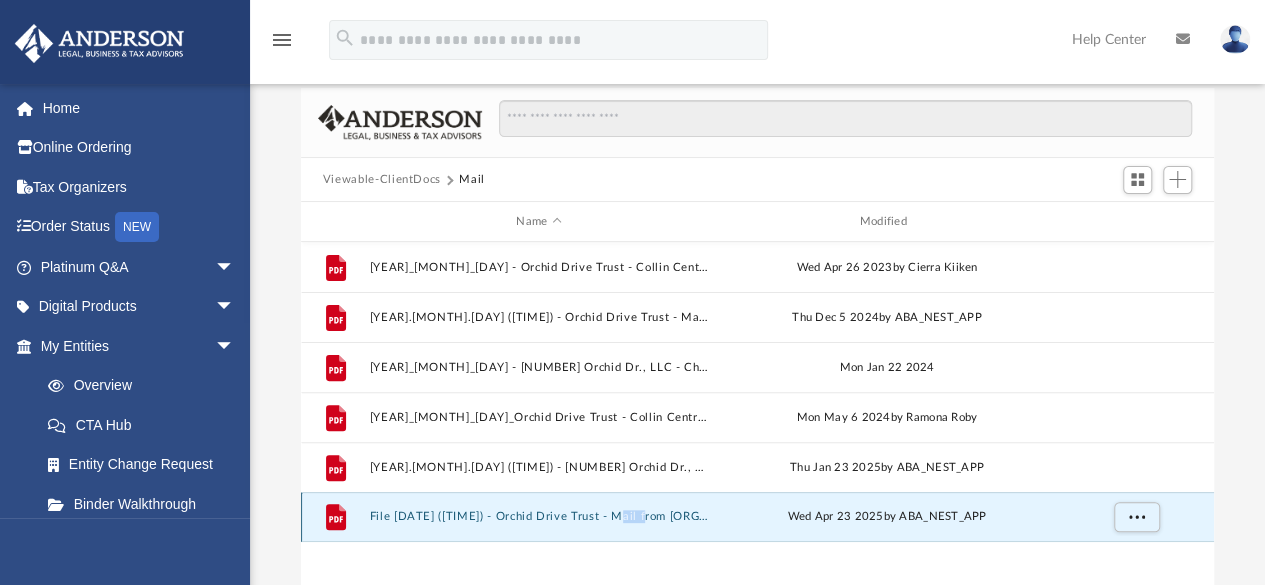 click on "File 2025.04.23 (15:19:55) - Orchid Drive Trust - Mail from Collin Central Appraisal District.pdf Wed Apr 23 2025  by ABA_NEST_APP" at bounding box center [757, 517] 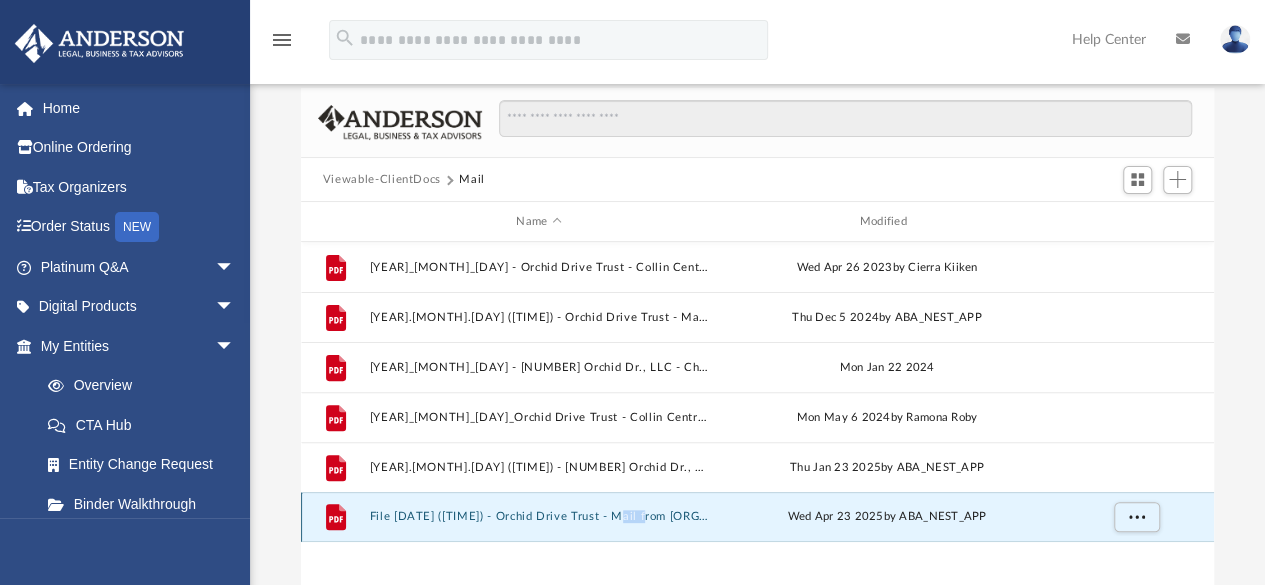 click on "2025.04.23 (15:19:55) - Orchid Drive Trust - Mail from Collin Central Appraisal District.pdf" at bounding box center [538, 517] 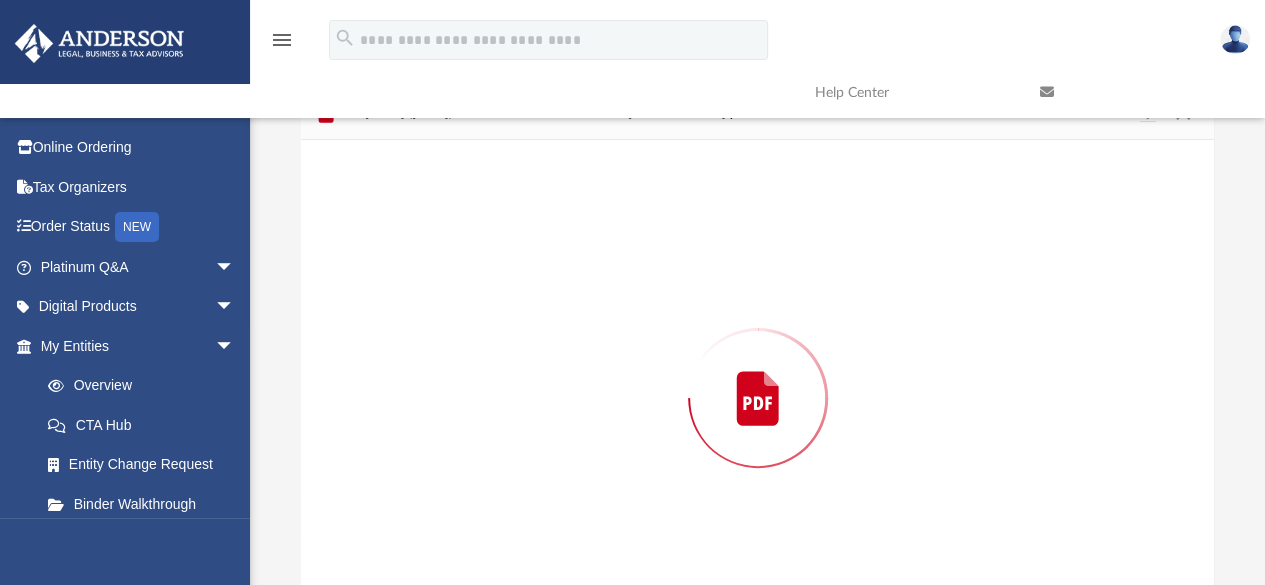 scroll, scrollTop: 167, scrollLeft: 0, axis: vertical 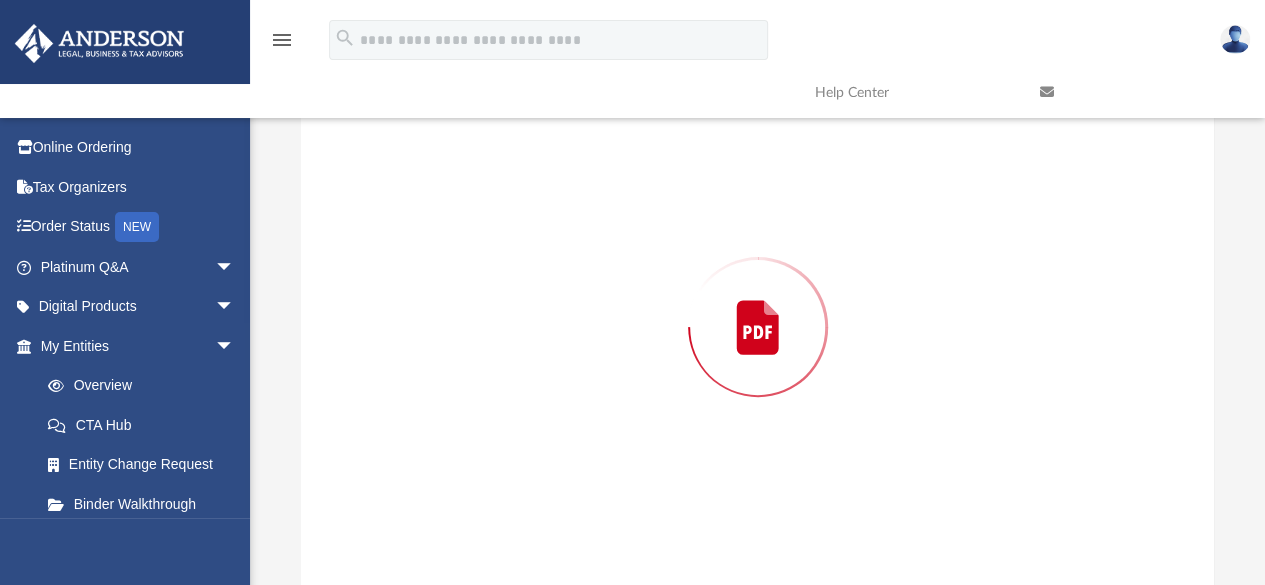 click at bounding box center [758, 327] 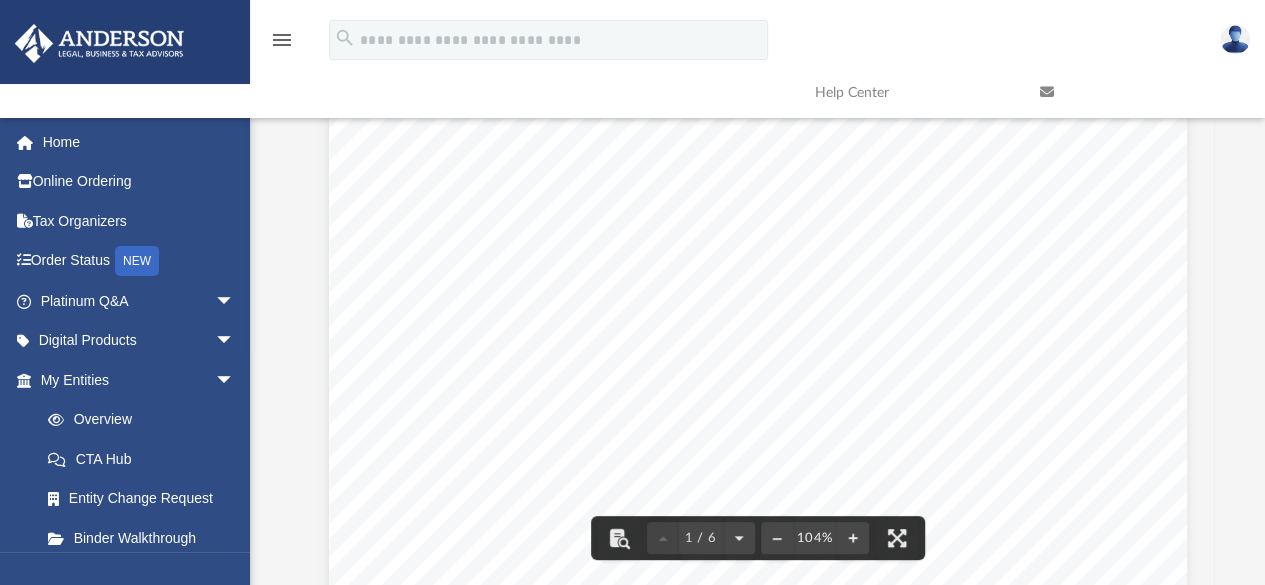 scroll, scrollTop: 0, scrollLeft: 0, axis: both 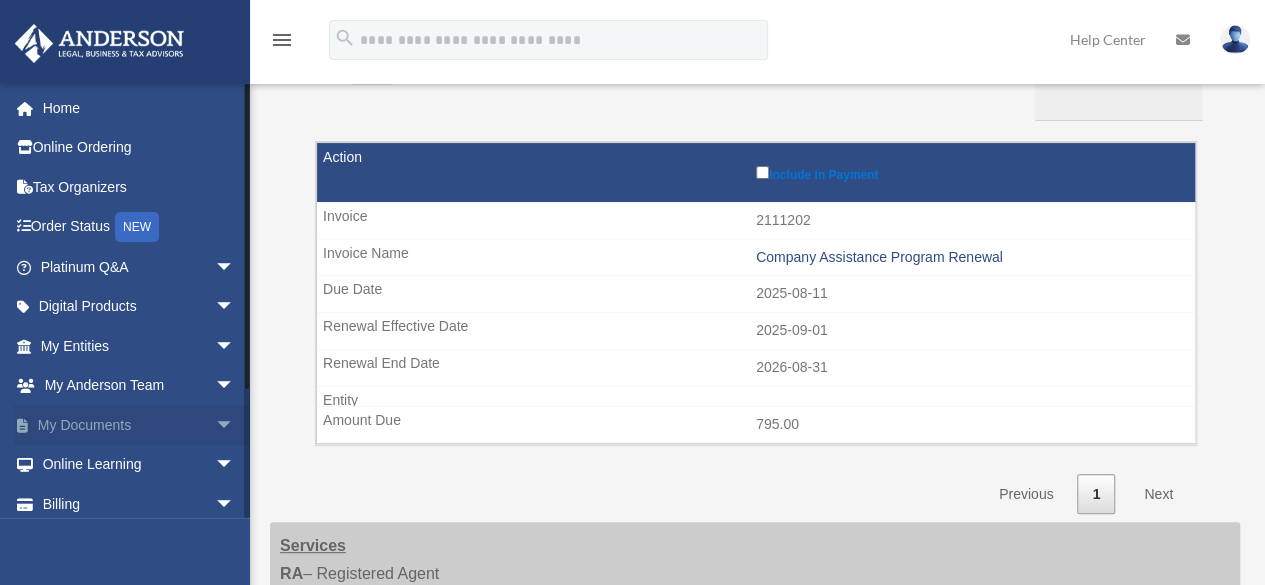 click on "My Documents arrow_drop_down" at bounding box center [139, 425] 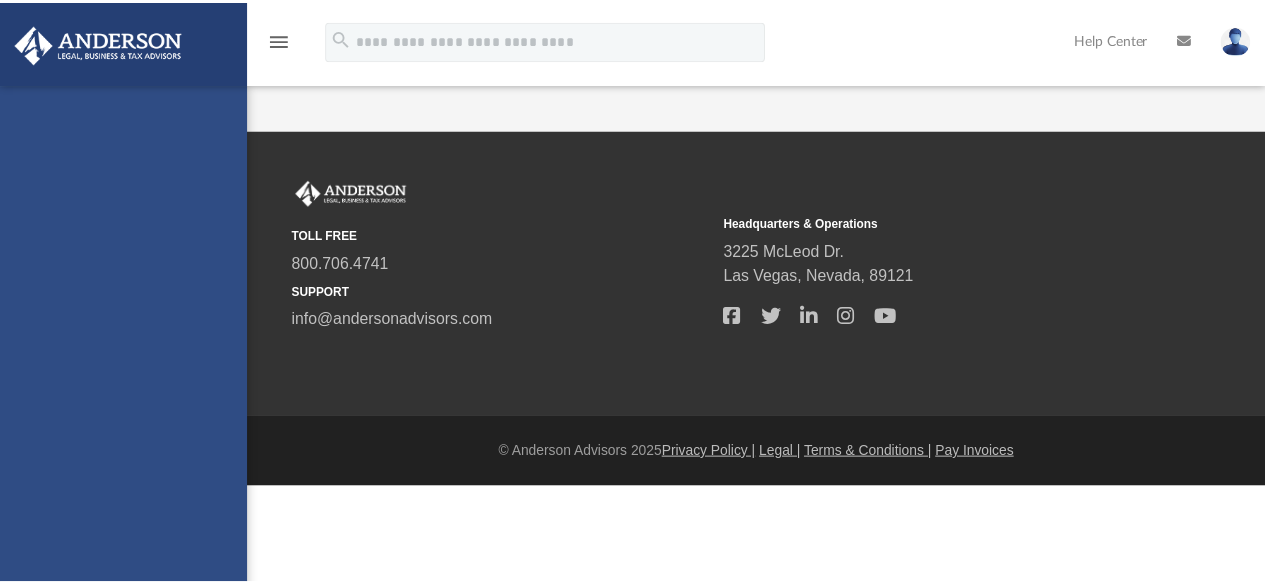 scroll, scrollTop: 0, scrollLeft: 0, axis: both 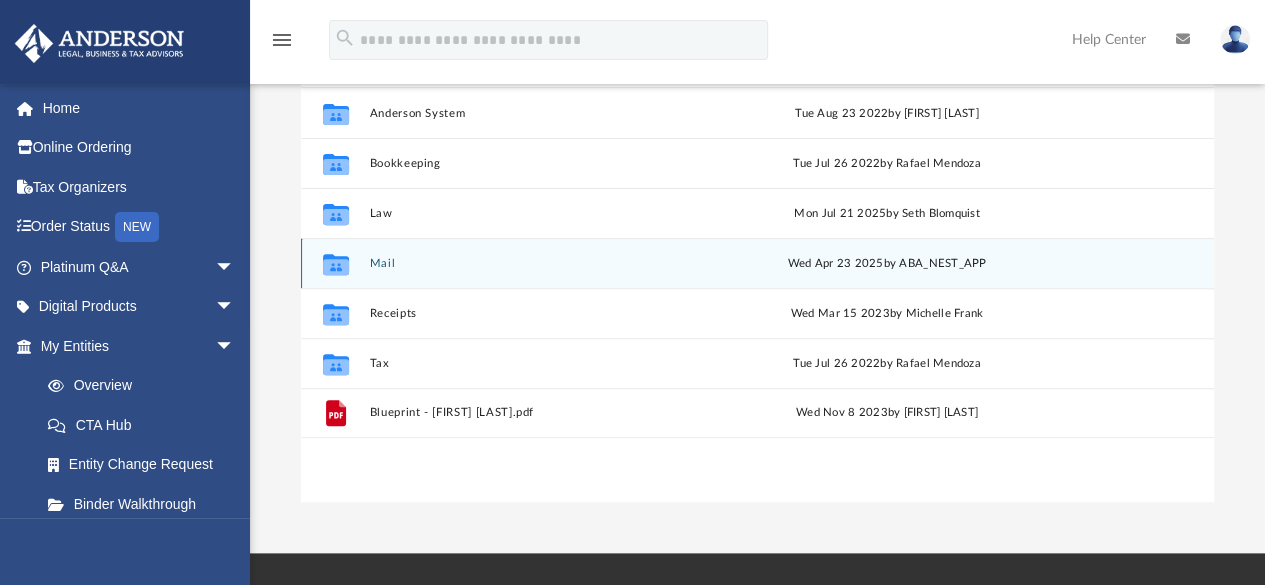 click on "Mail" at bounding box center [538, 263] 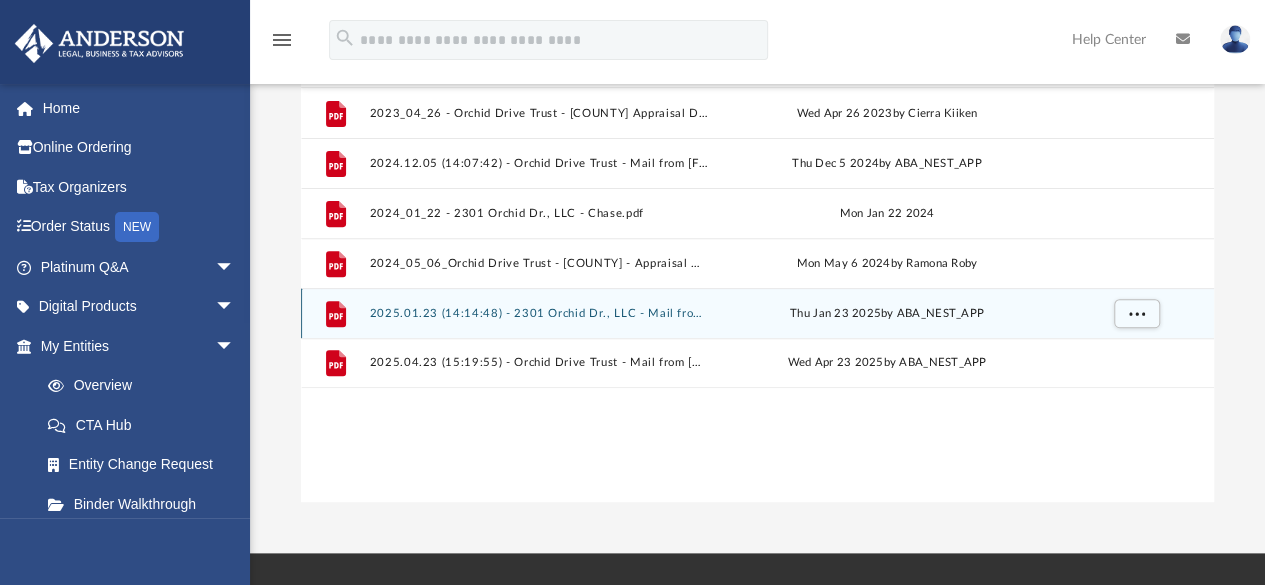 click on "2025.01.23 (14:14:48) - 2301 Orchid Dr., LLC - Mail from JPMORGAN CHASE BANK, N.A..pdf" at bounding box center (538, 313) 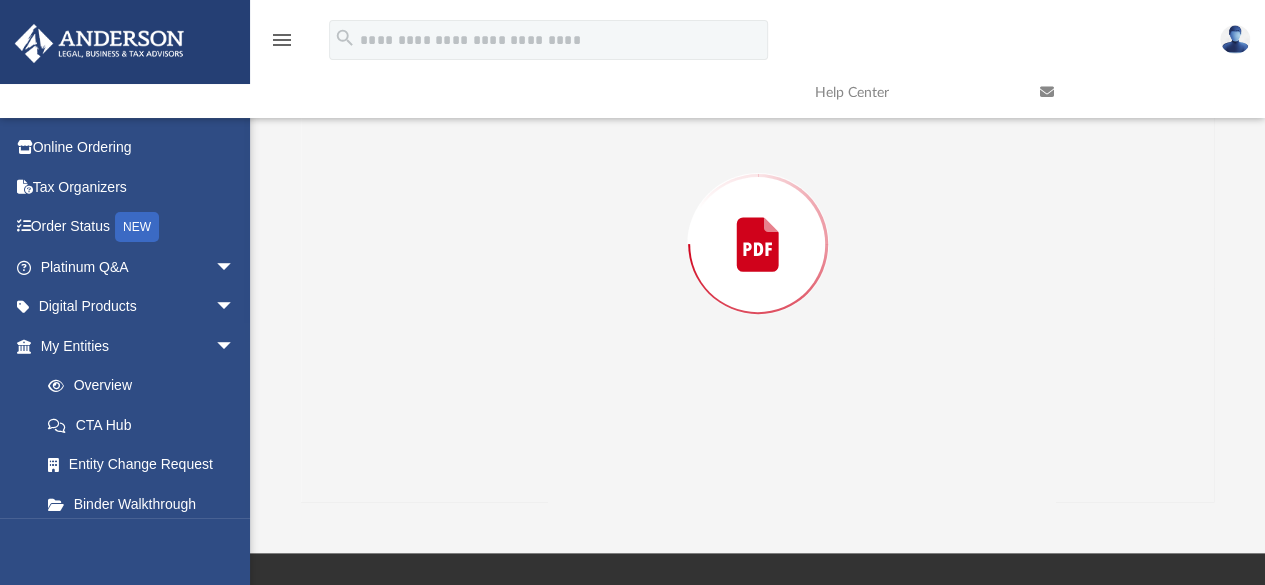 scroll, scrollTop: 183, scrollLeft: 0, axis: vertical 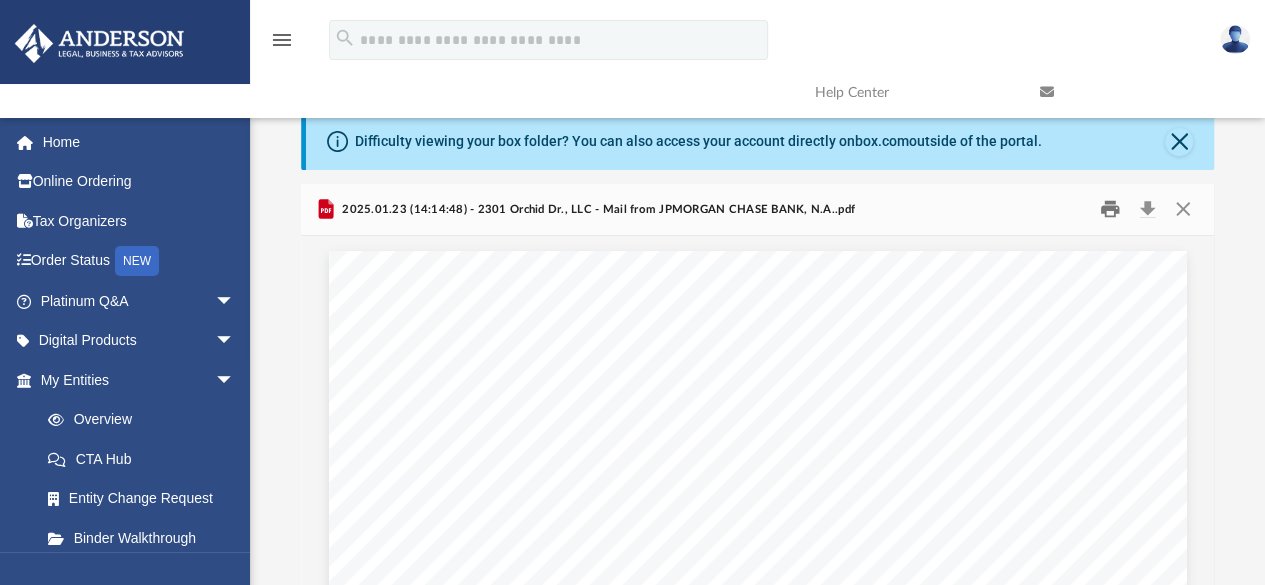 click at bounding box center [1110, 209] 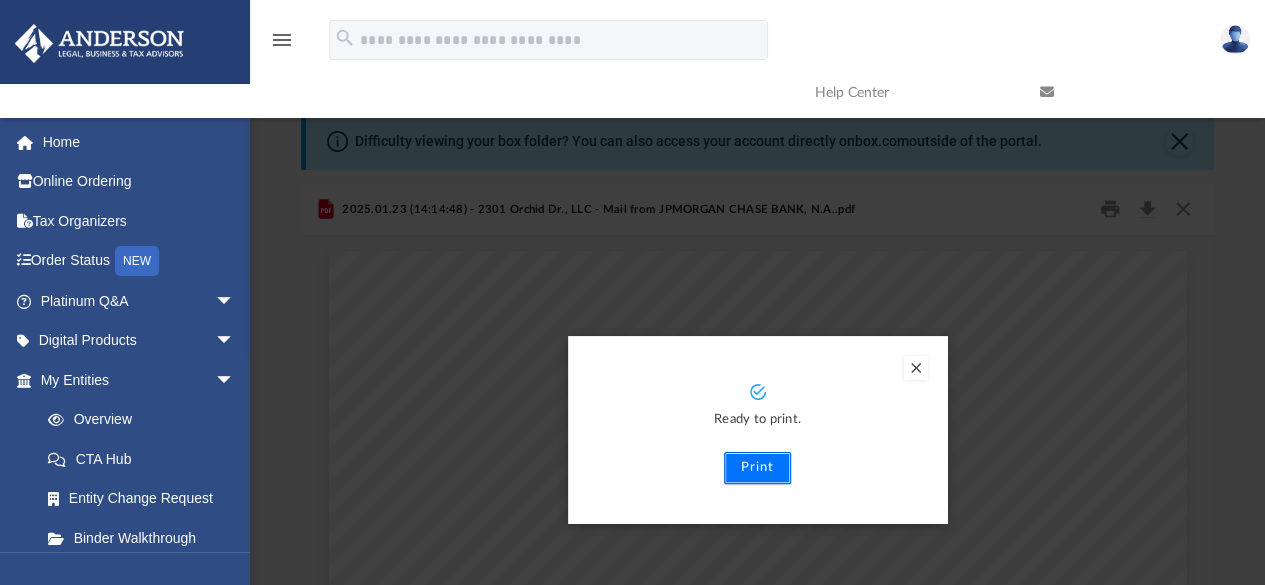 click on "Print" at bounding box center (757, 468) 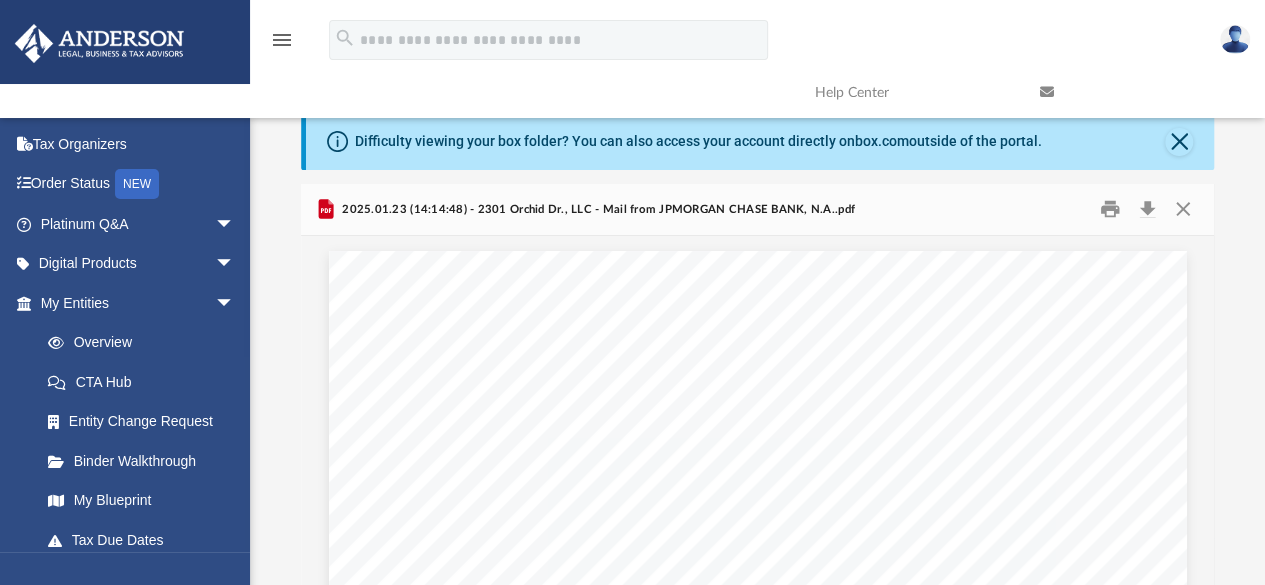 scroll, scrollTop: 76, scrollLeft: 0, axis: vertical 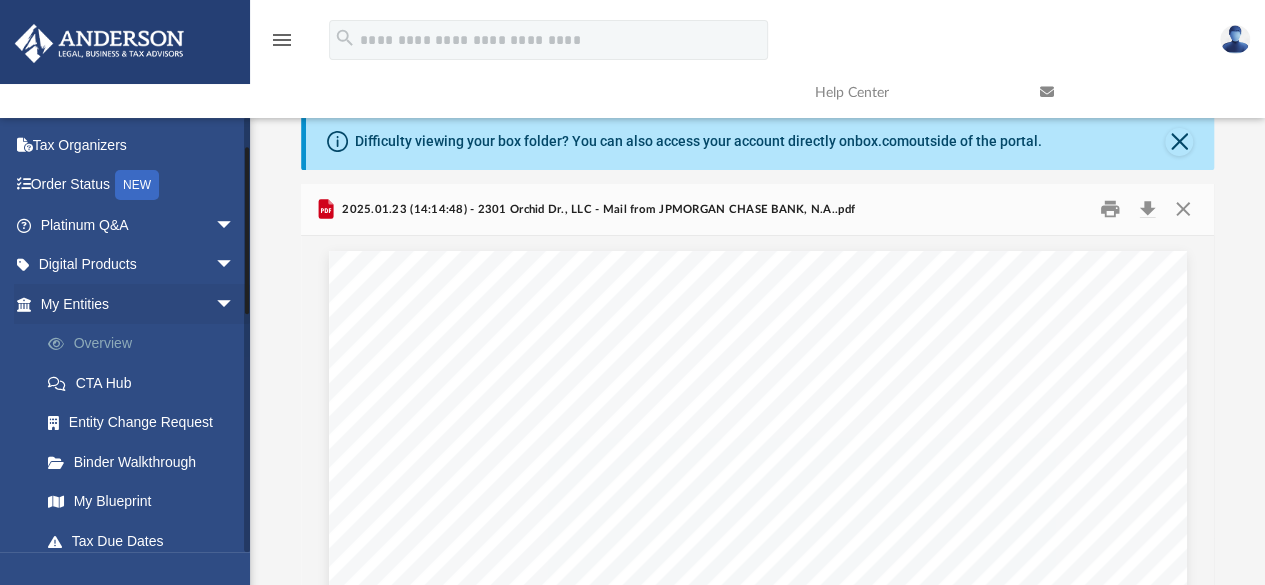 click on "Overview" at bounding box center [146, 344] 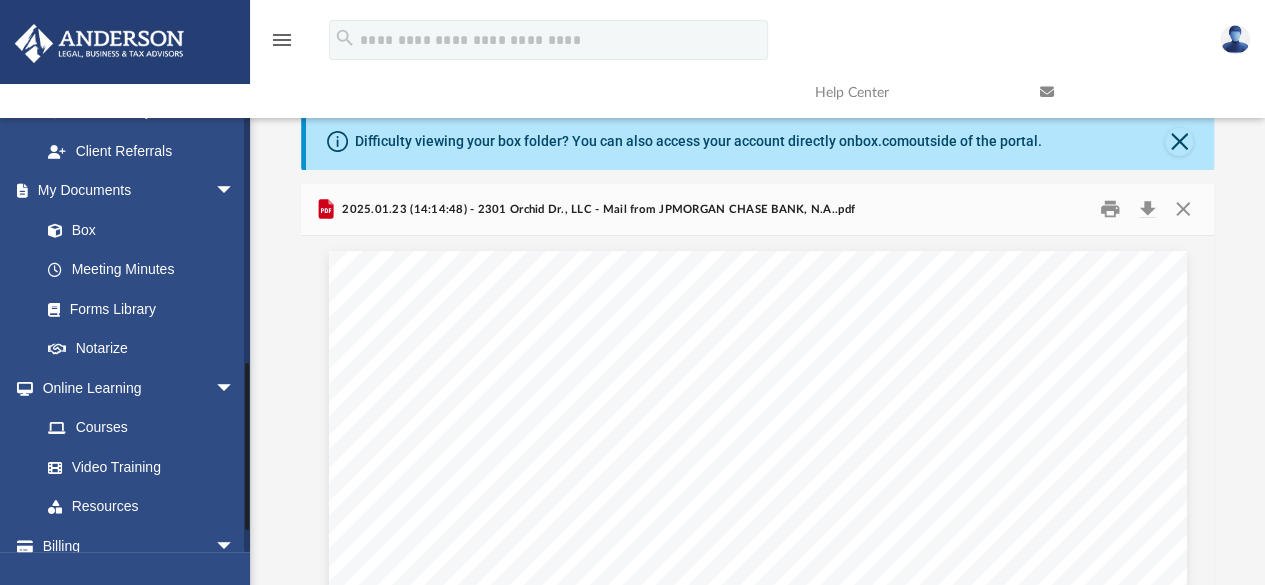 scroll, scrollTop: 627, scrollLeft: 0, axis: vertical 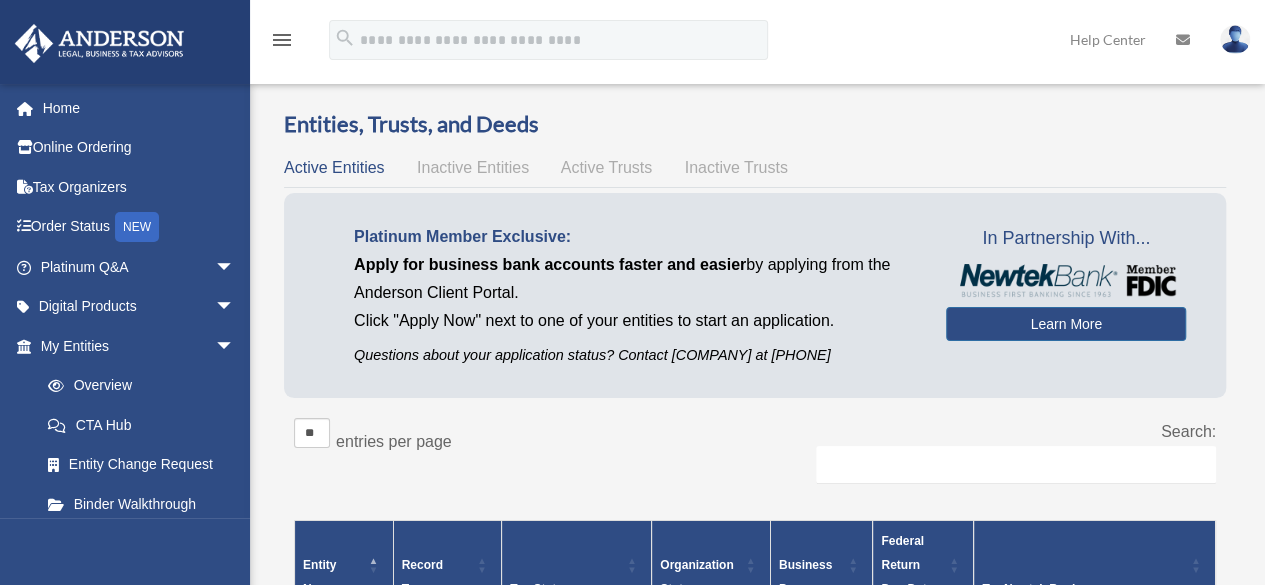 click at bounding box center (1235, 39) 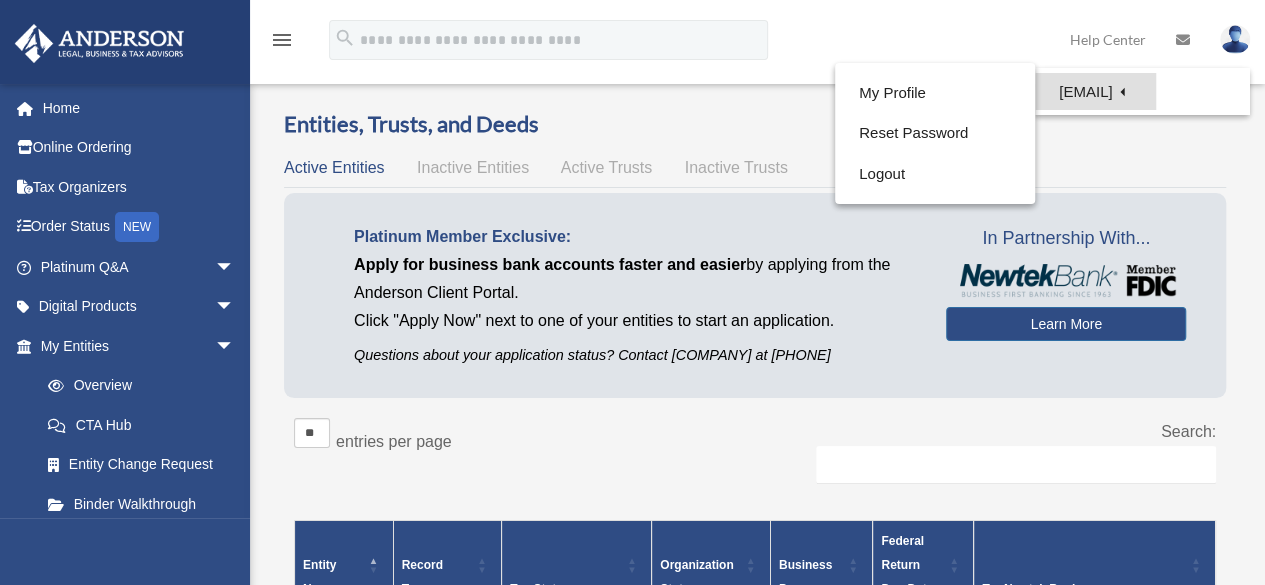 click on "[EMAIL]" at bounding box center [1095, 91] 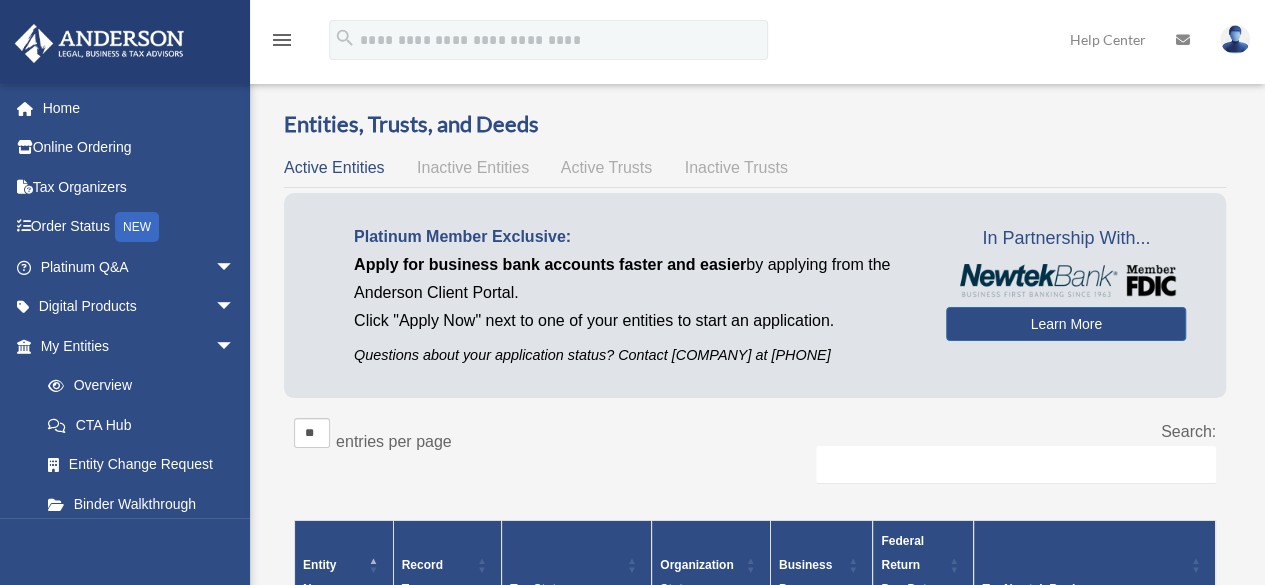 scroll, scrollTop: 286, scrollLeft: 0, axis: vertical 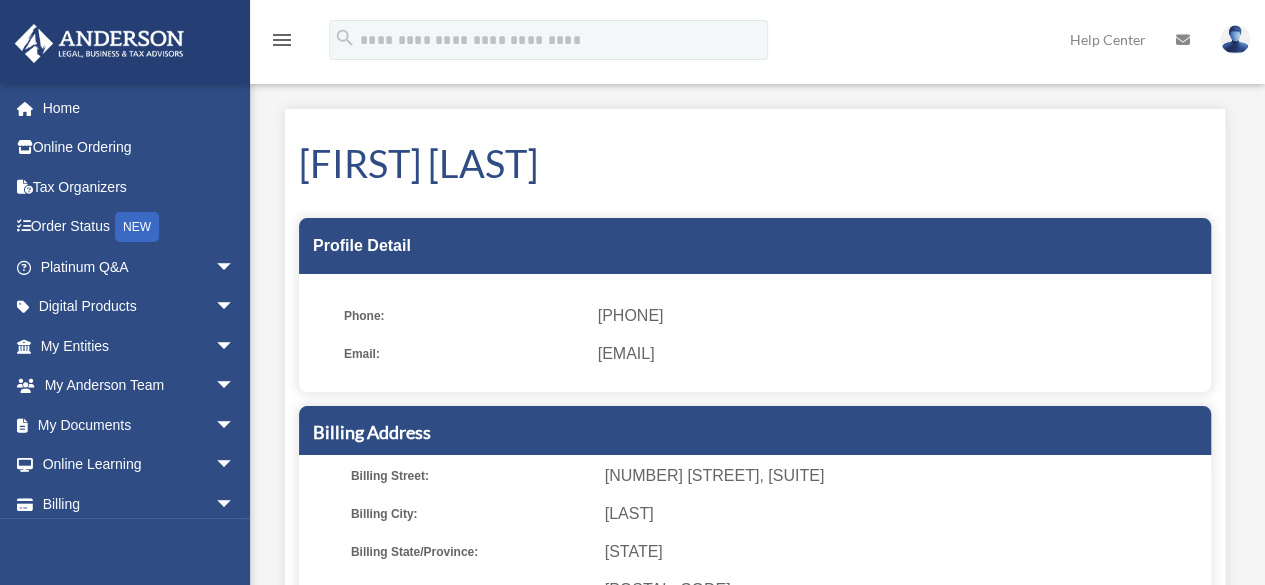 click at bounding box center [1235, 39] 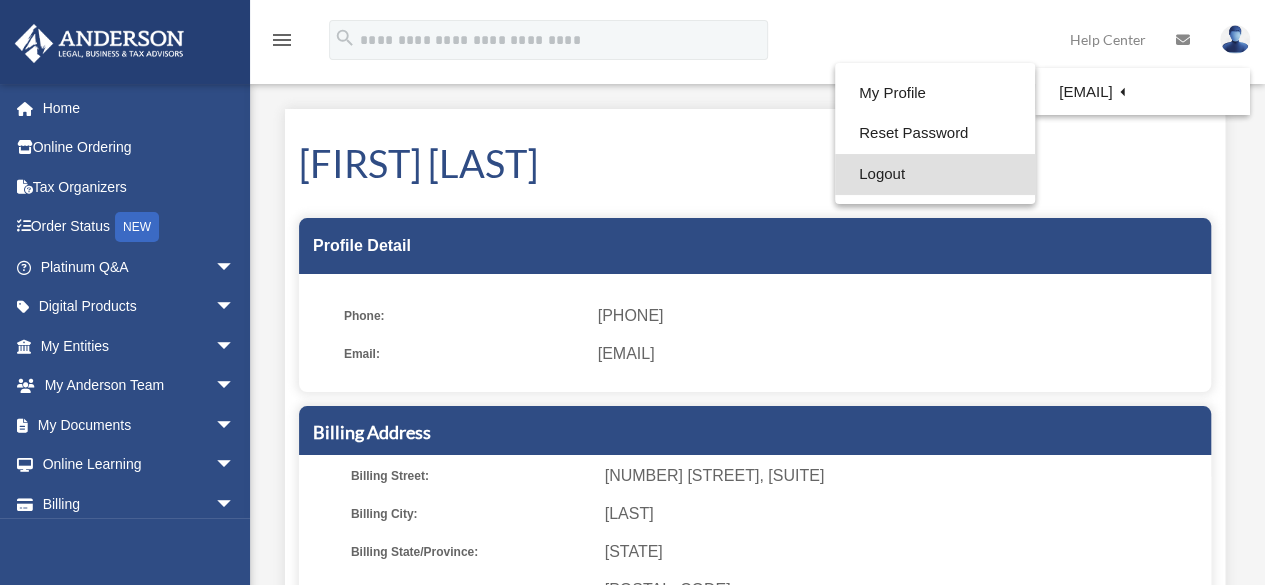 click on "Logout" at bounding box center (935, 174) 